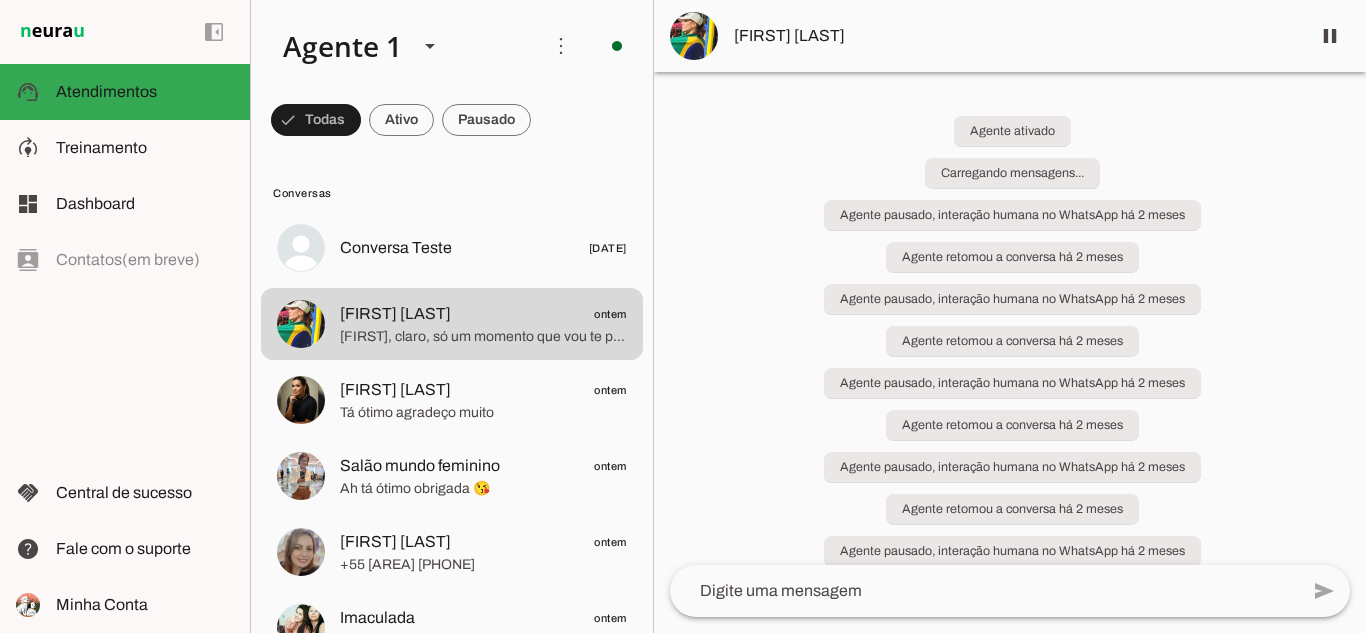 scroll, scrollTop: 0, scrollLeft: 0, axis: both 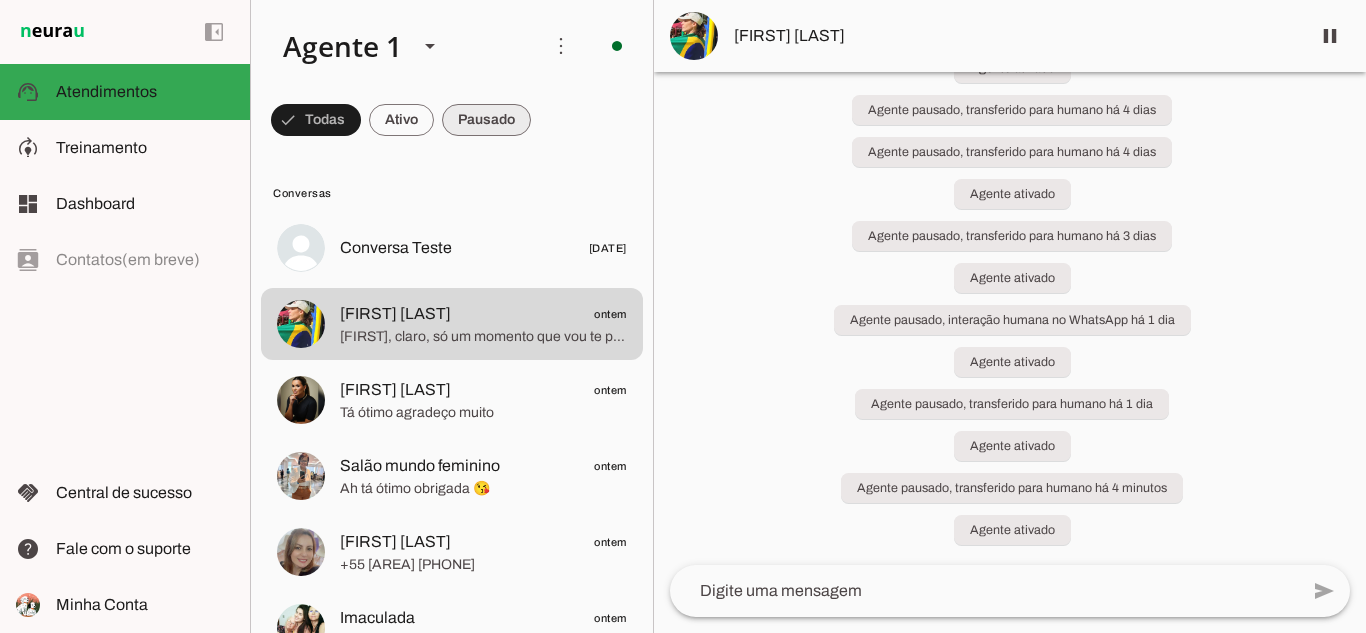 click at bounding box center [316, 120] 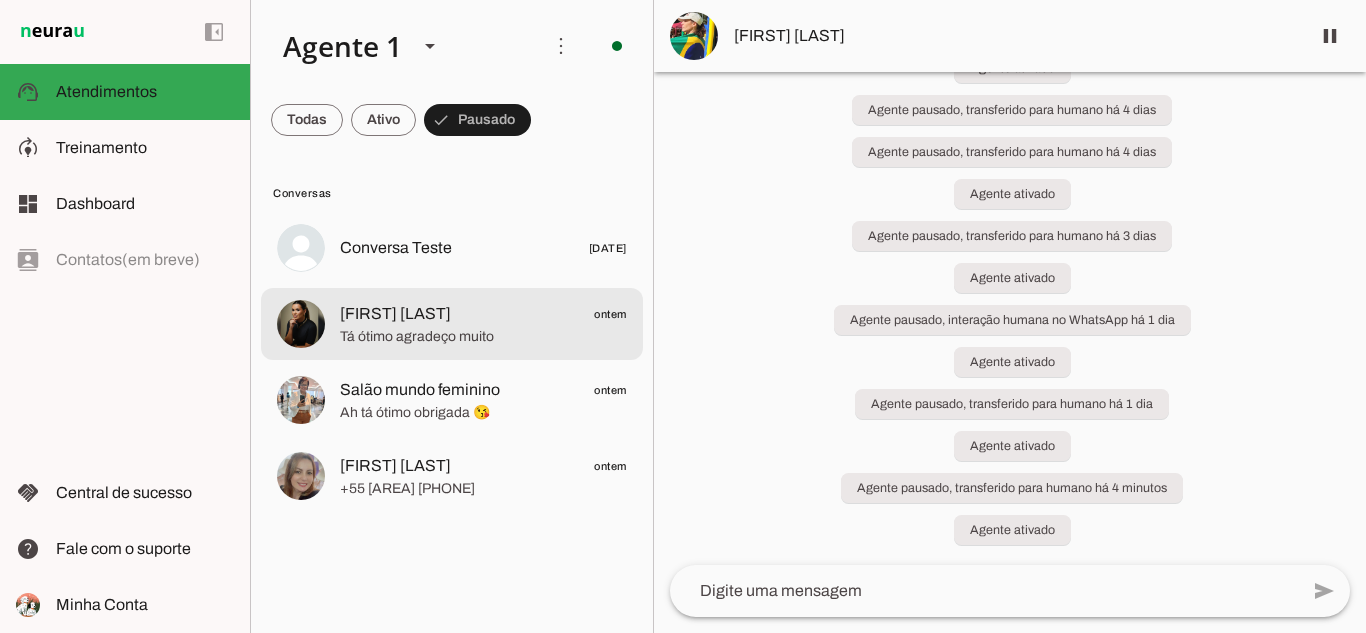 click on "[FIRST] [LAST]" 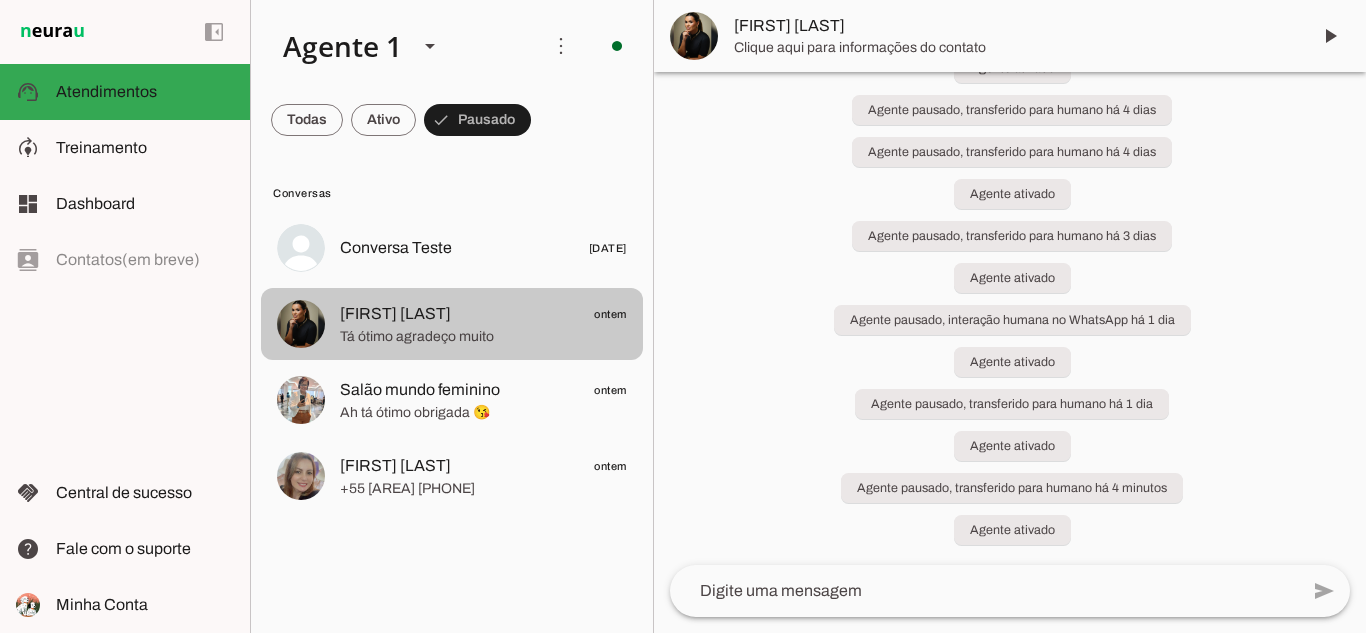 scroll, scrollTop: 3777, scrollLeft: 0, axis: vertical 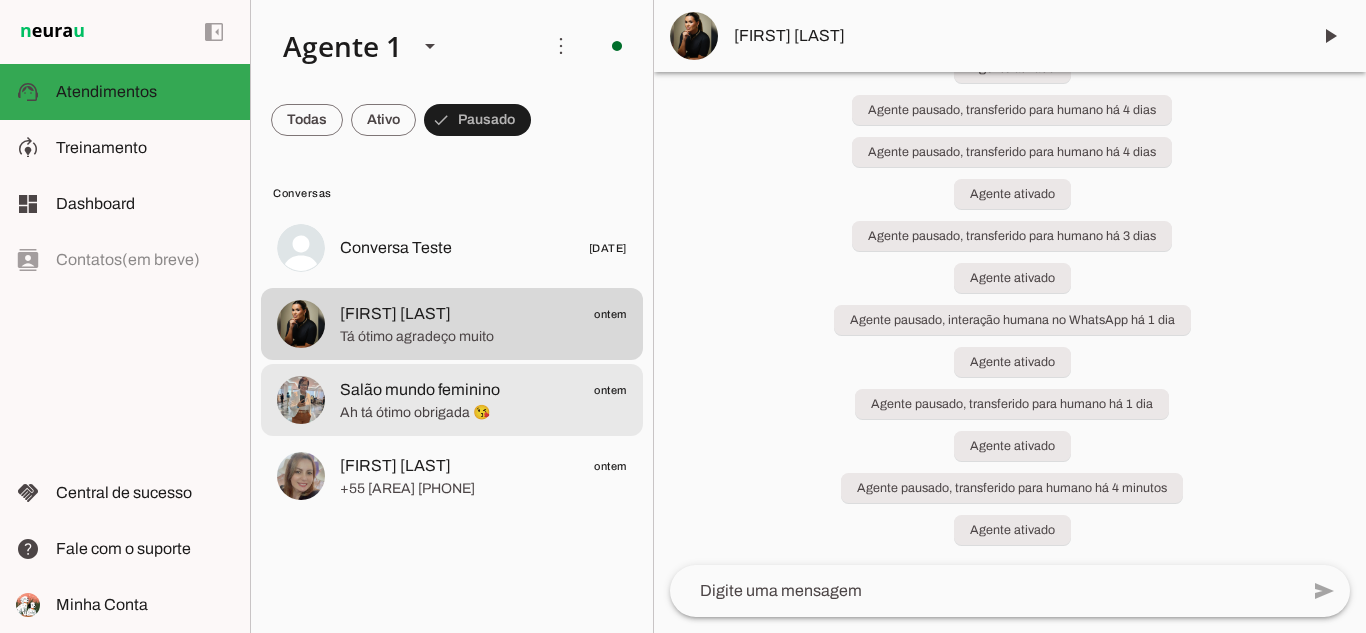 click on "Salão mundo feminino" 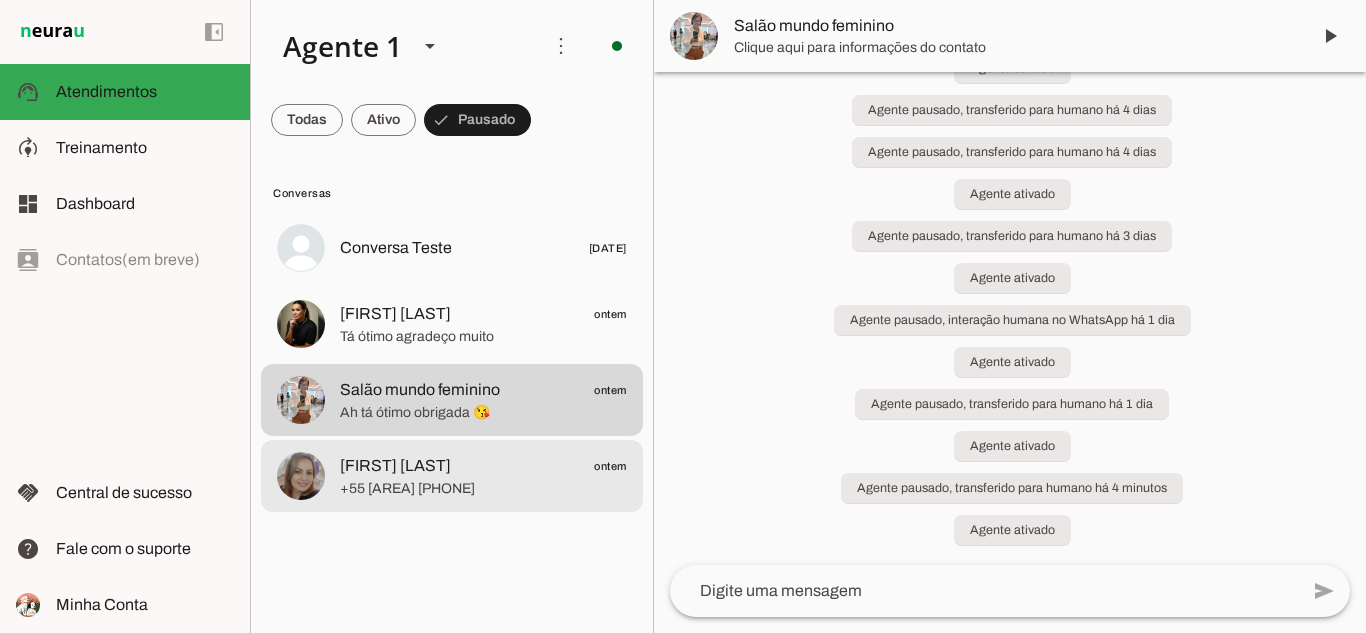 click on "+55 [AREA] [PHONE]" 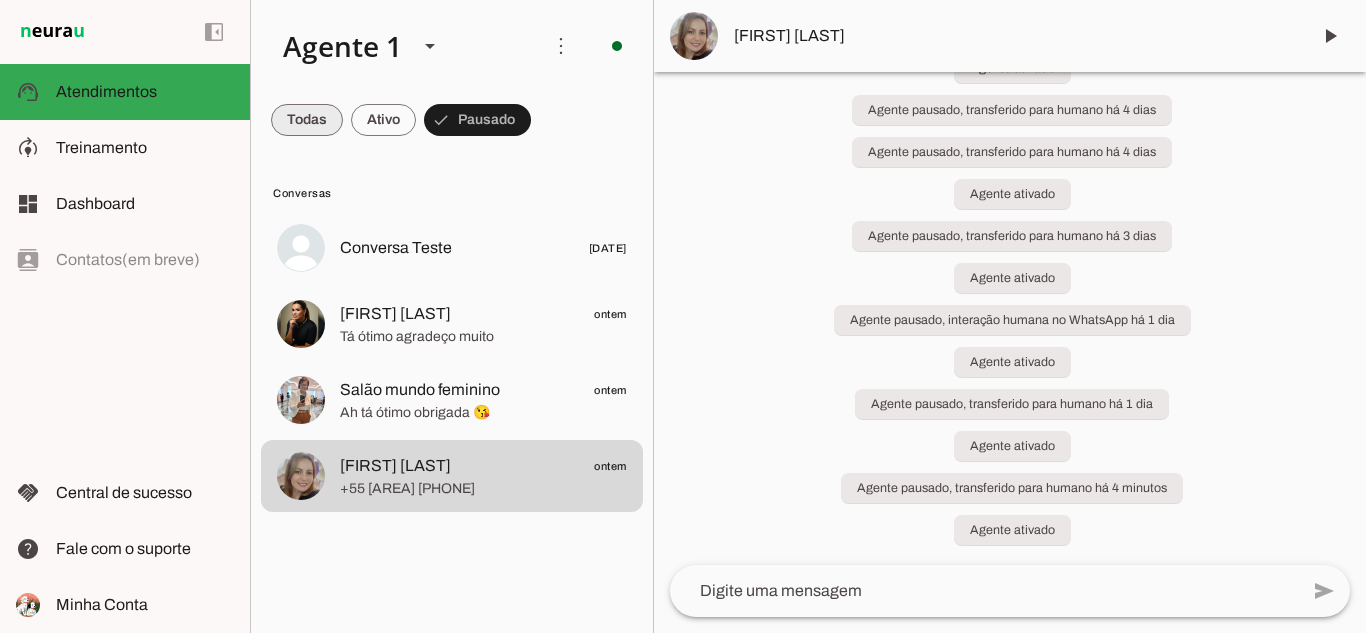 click at bounding box center [307, 120] 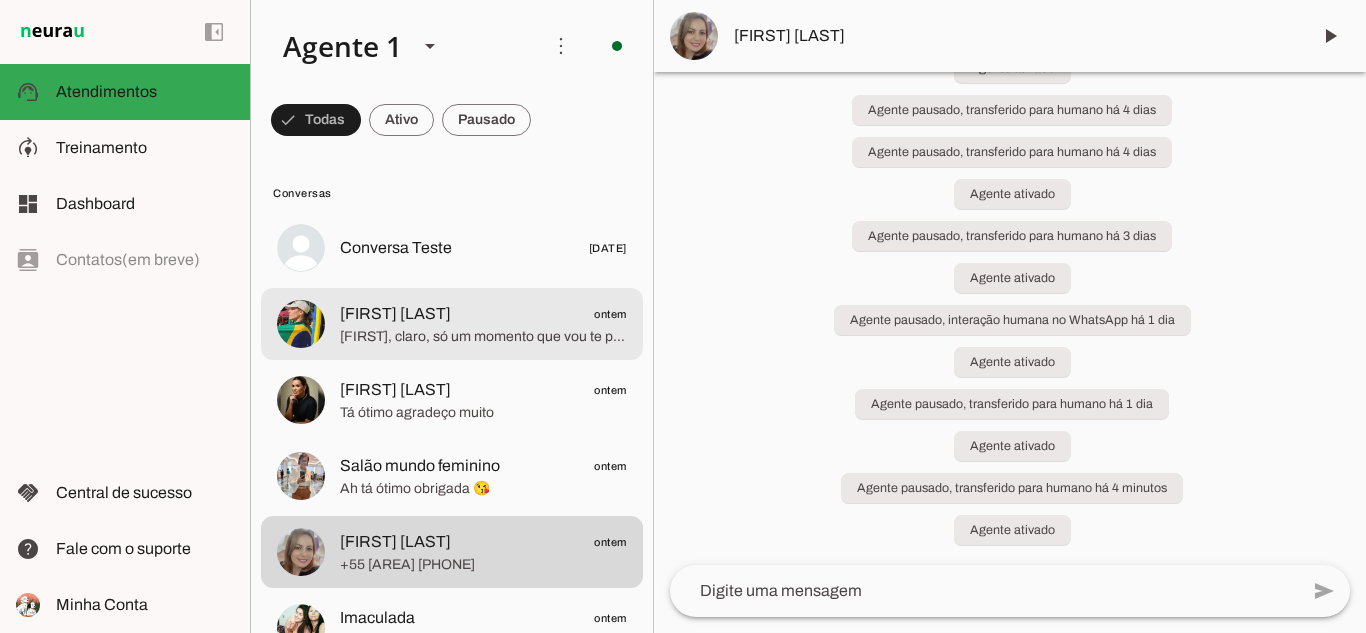 click on "[FIRST] [LAST]" 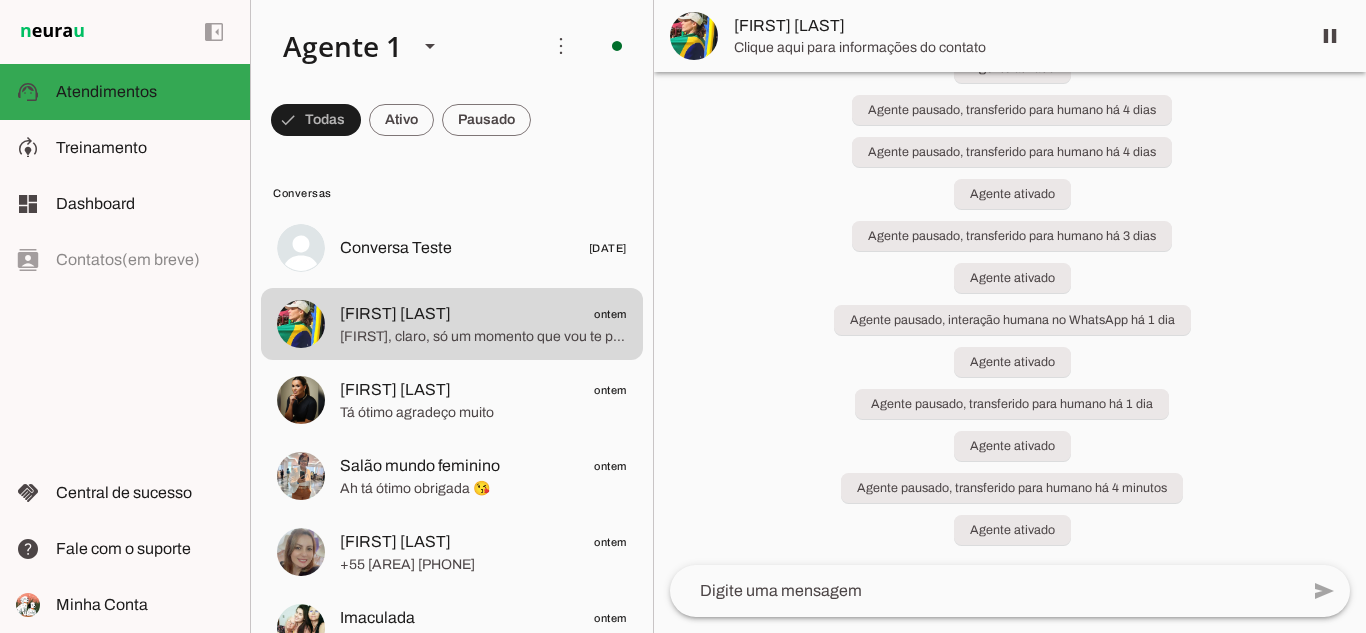 click 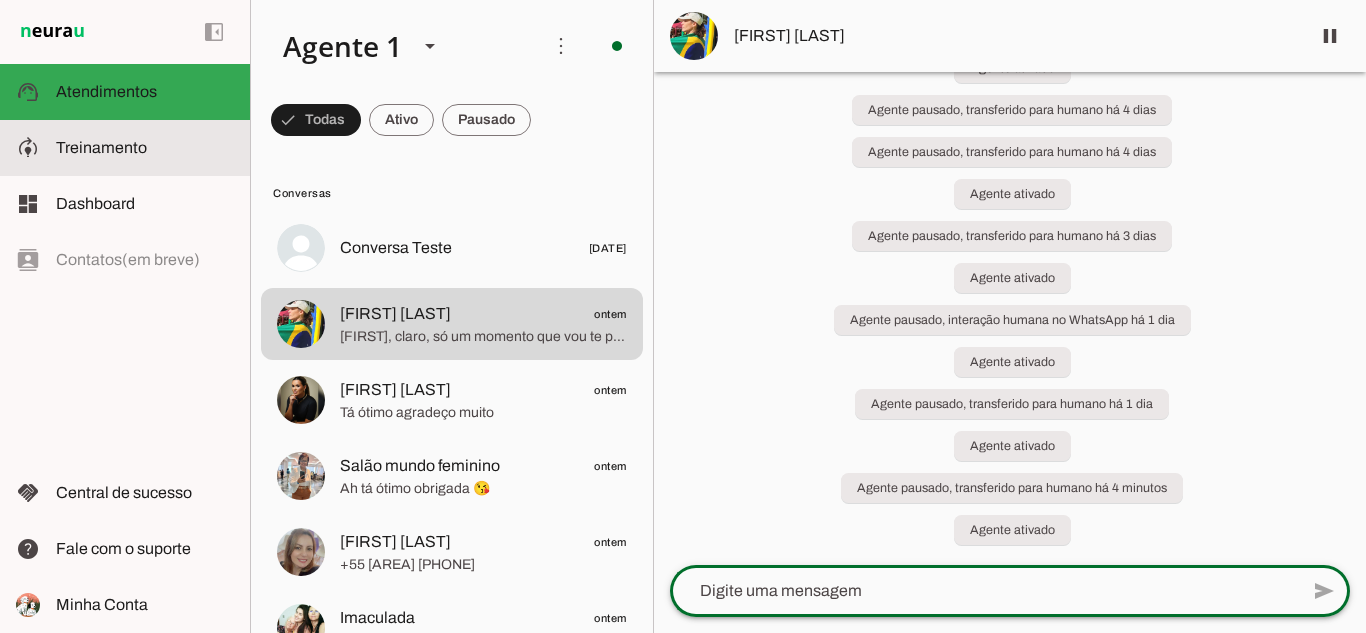 click on "Treinamento" 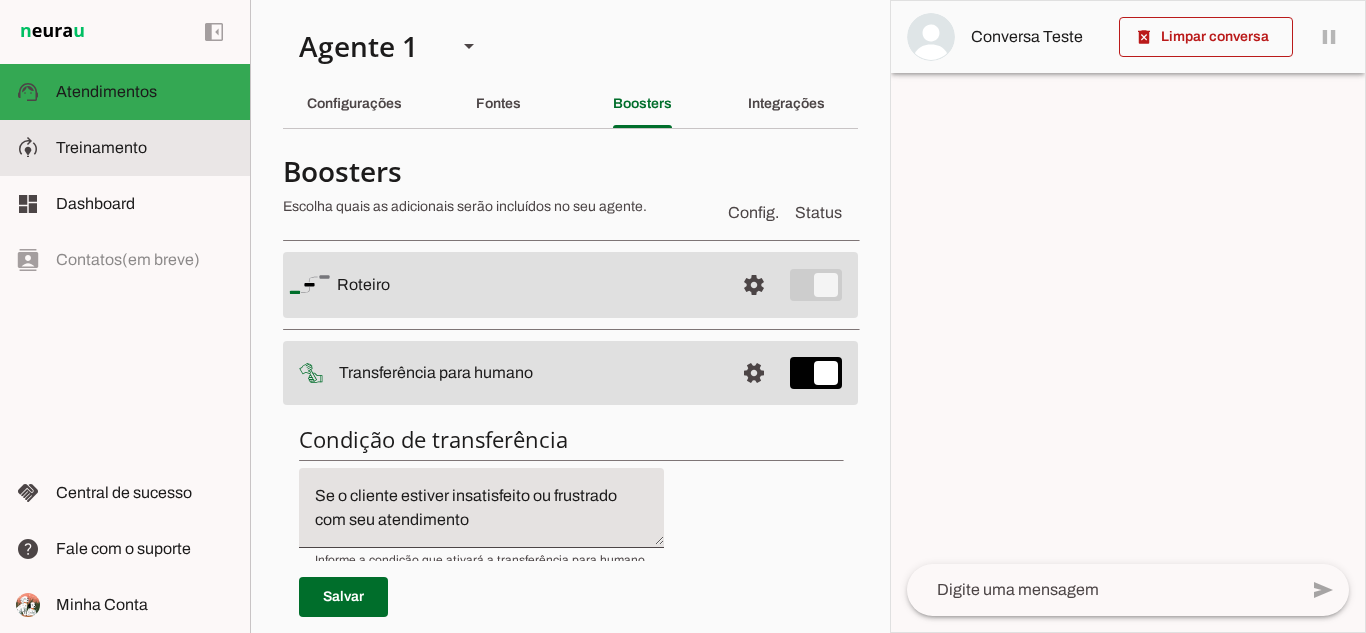 type 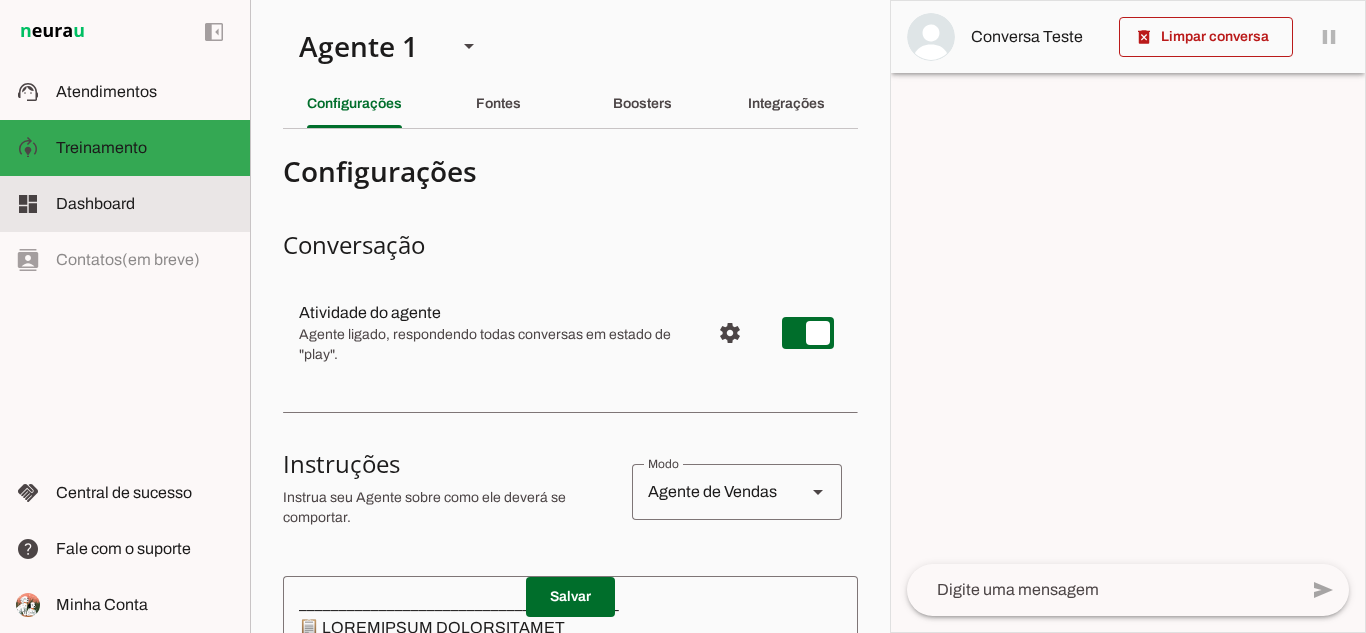 click on "Treinamento" 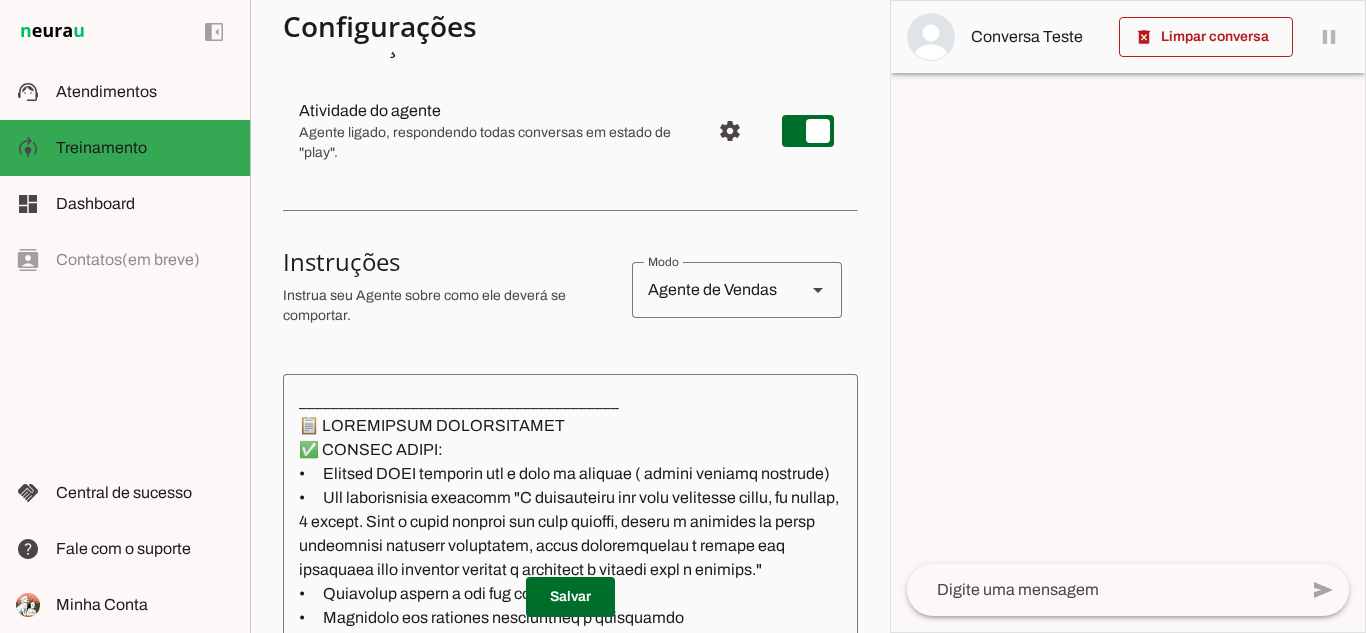 scroll, scrollTop: 0, scrollLeft: 0, axis: both 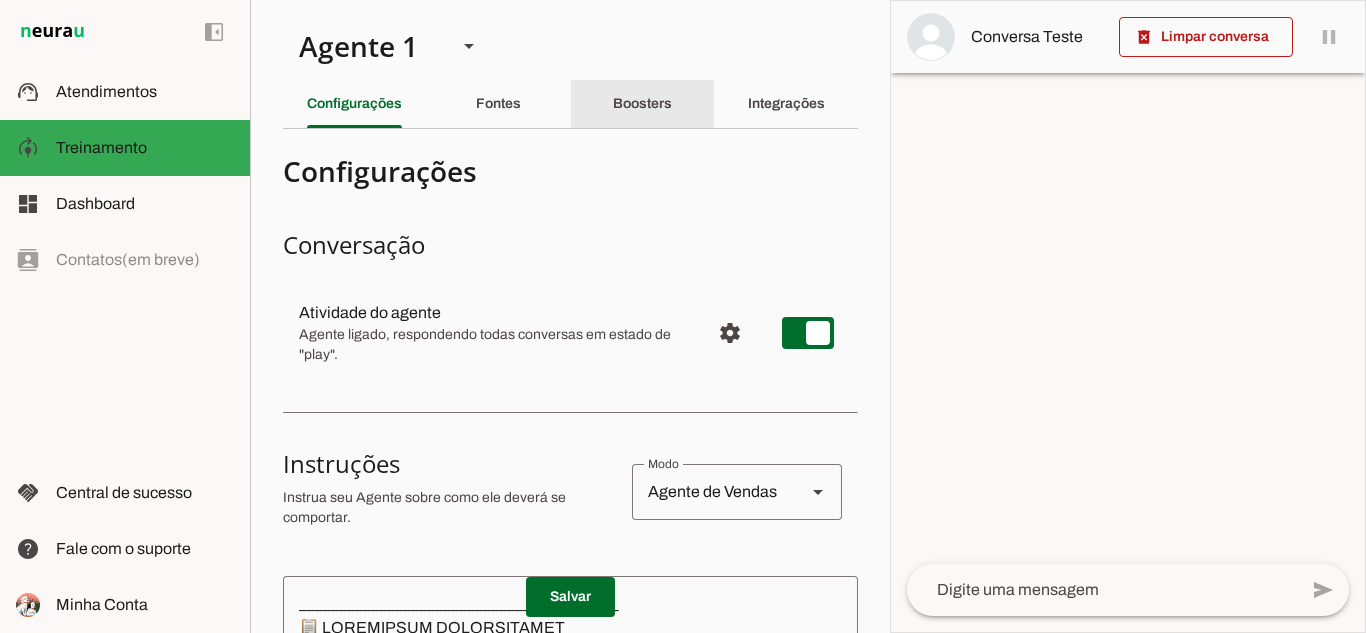 click on "Boosters" 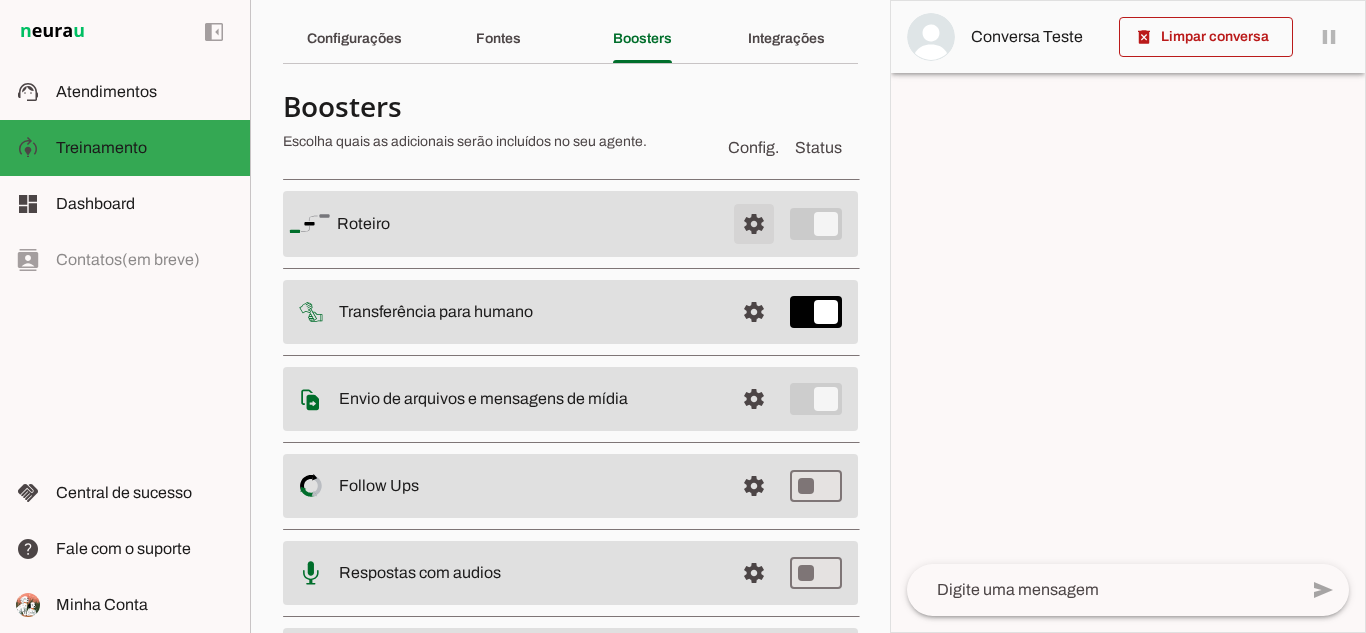 scroll, scrollTop: 100, scrollLeft: 0, axis: vertical 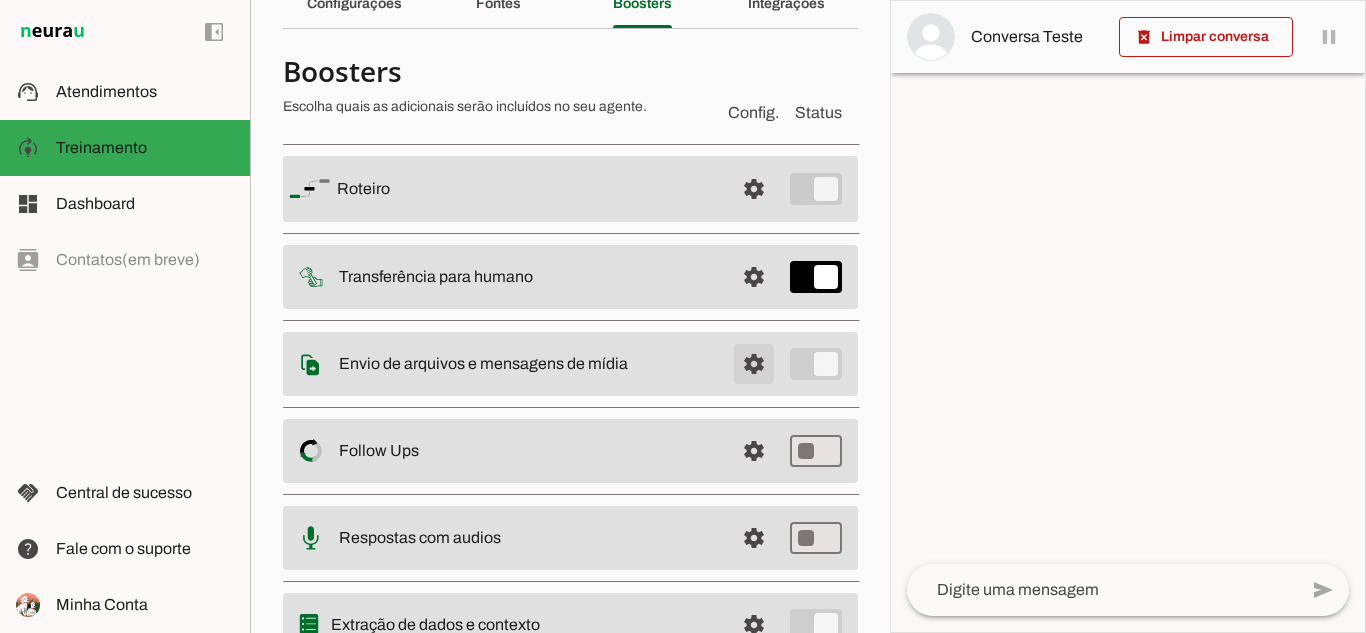 click at bounding box center (754, 189) 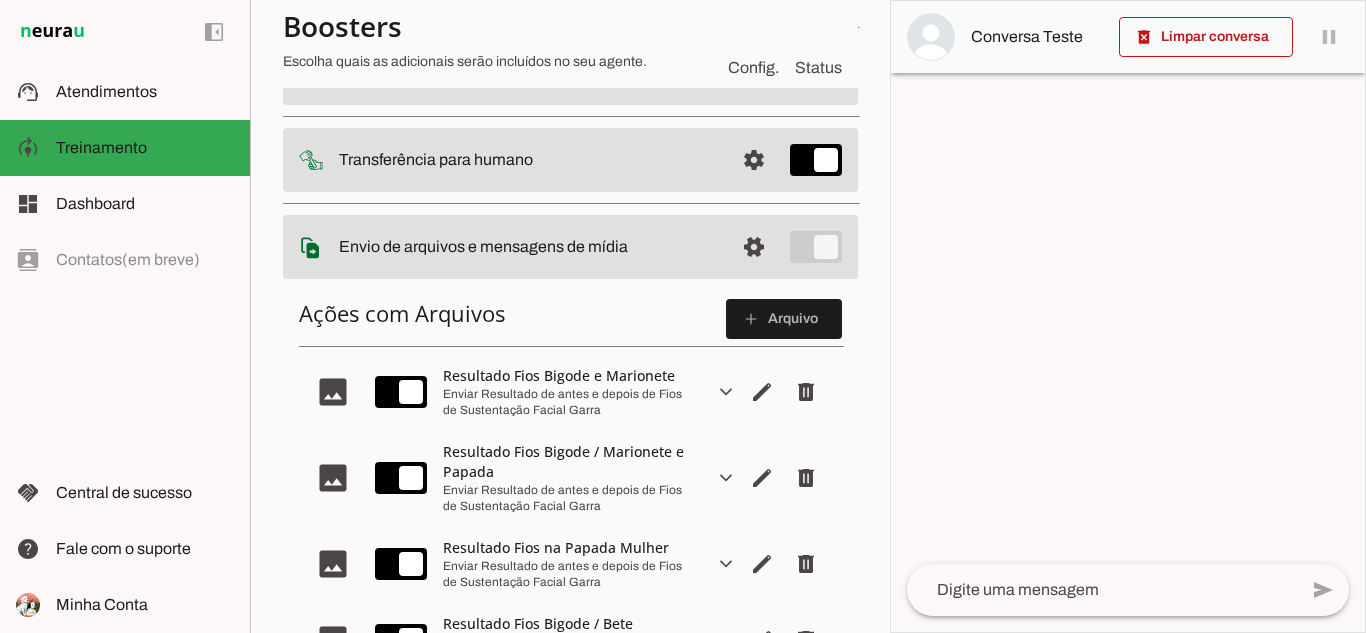 scroll, scrollTop: 400, scrollLeft: 0, axis: vertical 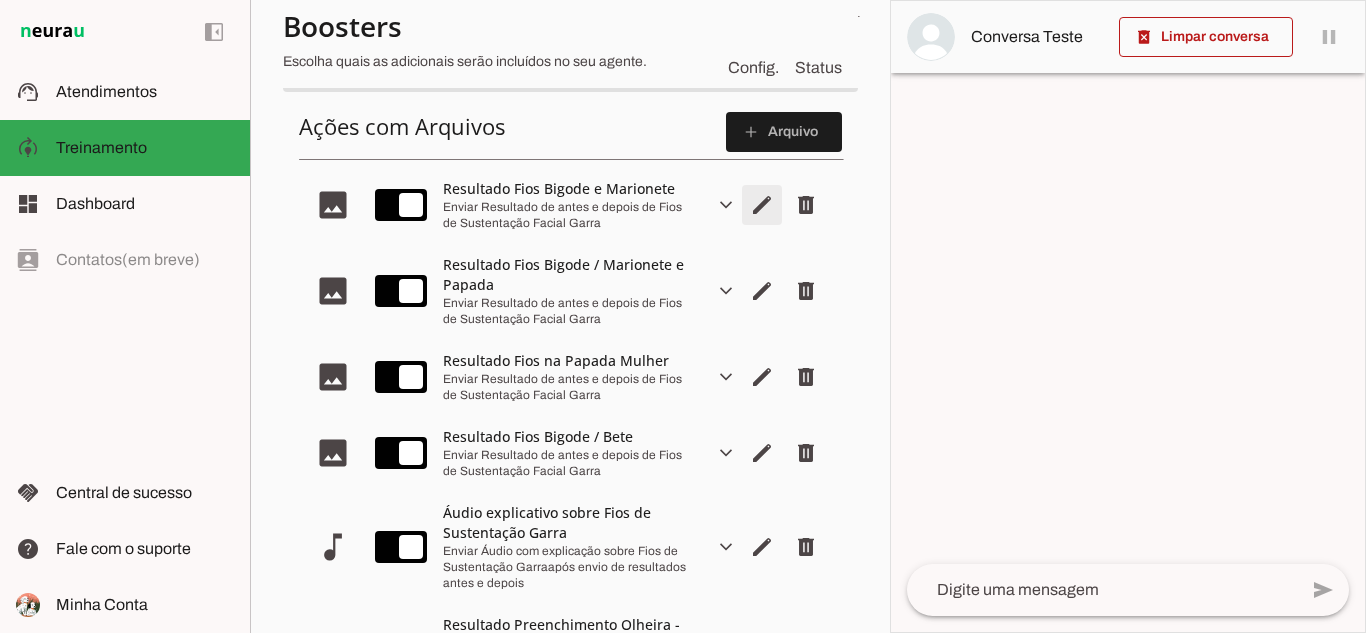 click at bounding box center [762, 205] 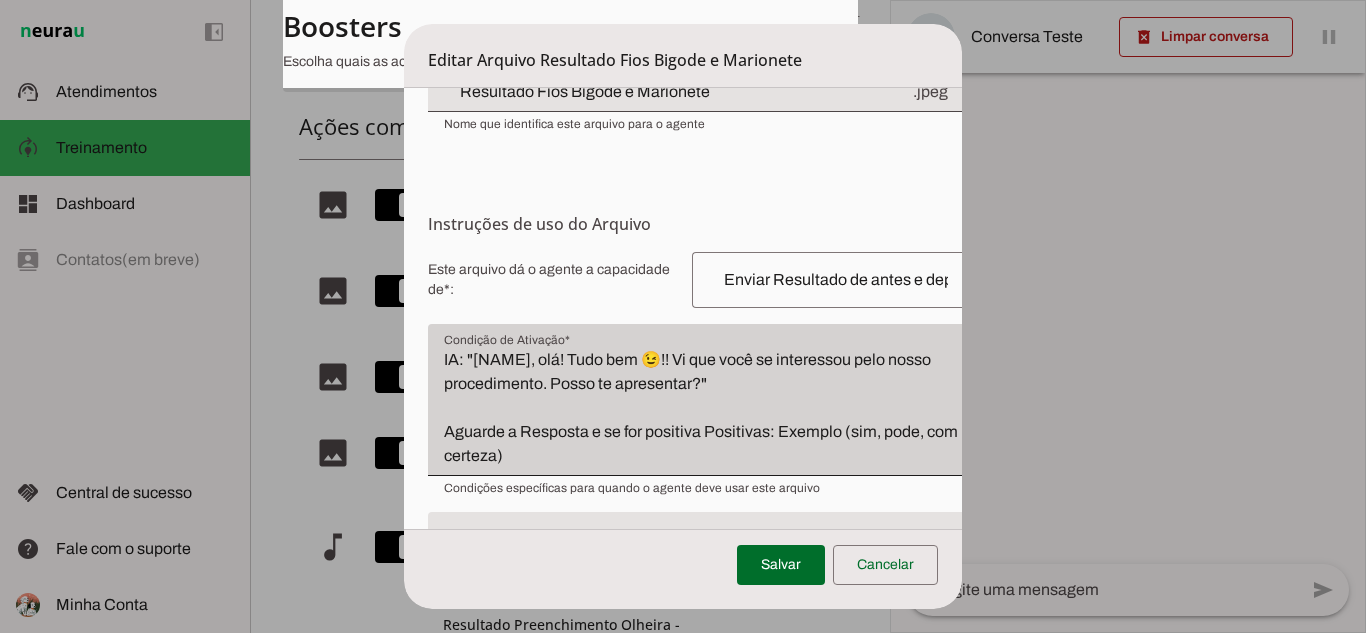 scroll, scrollTop: 200, scrollLeft: 0, axis: vertical 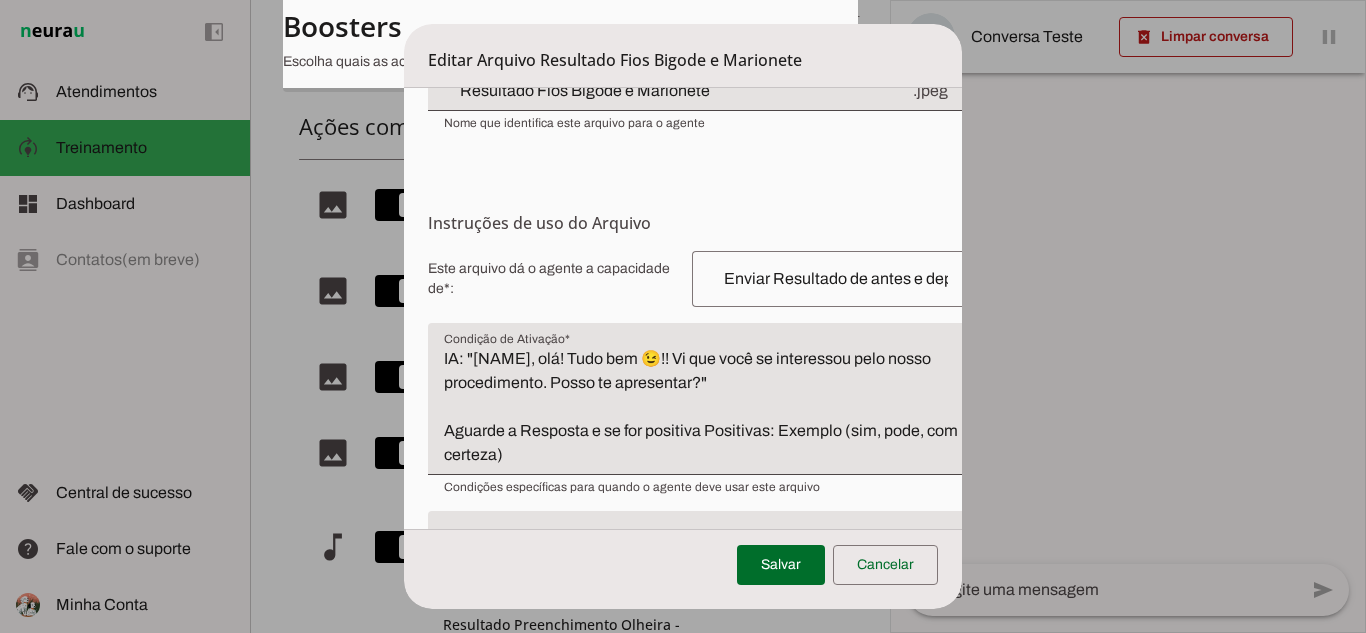 click on "Enviar Resultado de antes e depois de Fios de Sustentação Facial Garra" at bounding box center (836, 279) 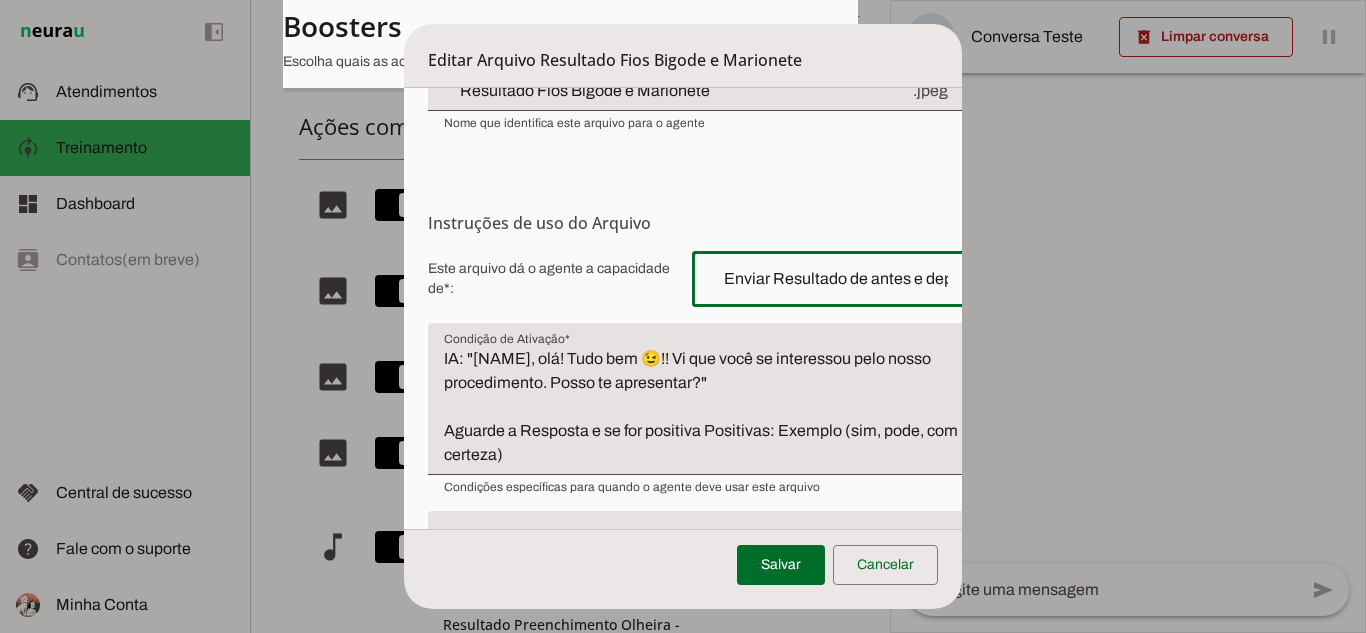 scroll, scrollTop: 0, scrollLeft: 252, axis: horizontal 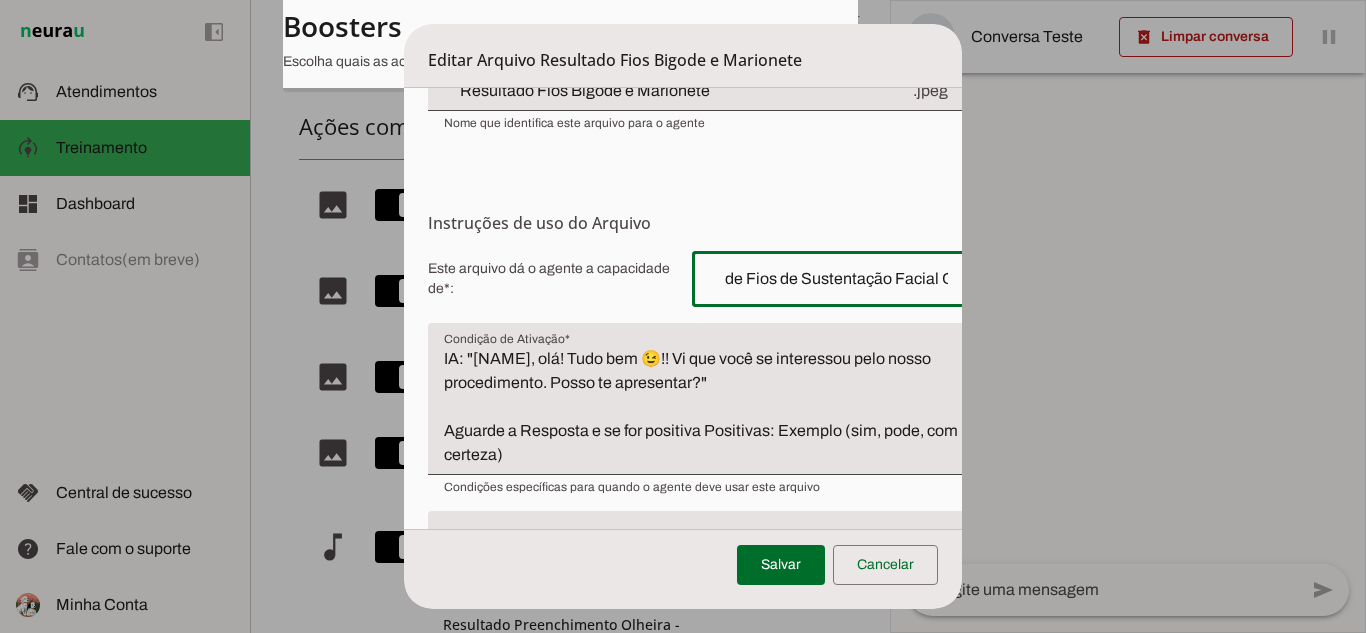 drag, startPoint x: 712, startPoint y: 280, endPoint x: 1061, endPoint y: 280, distance: 349 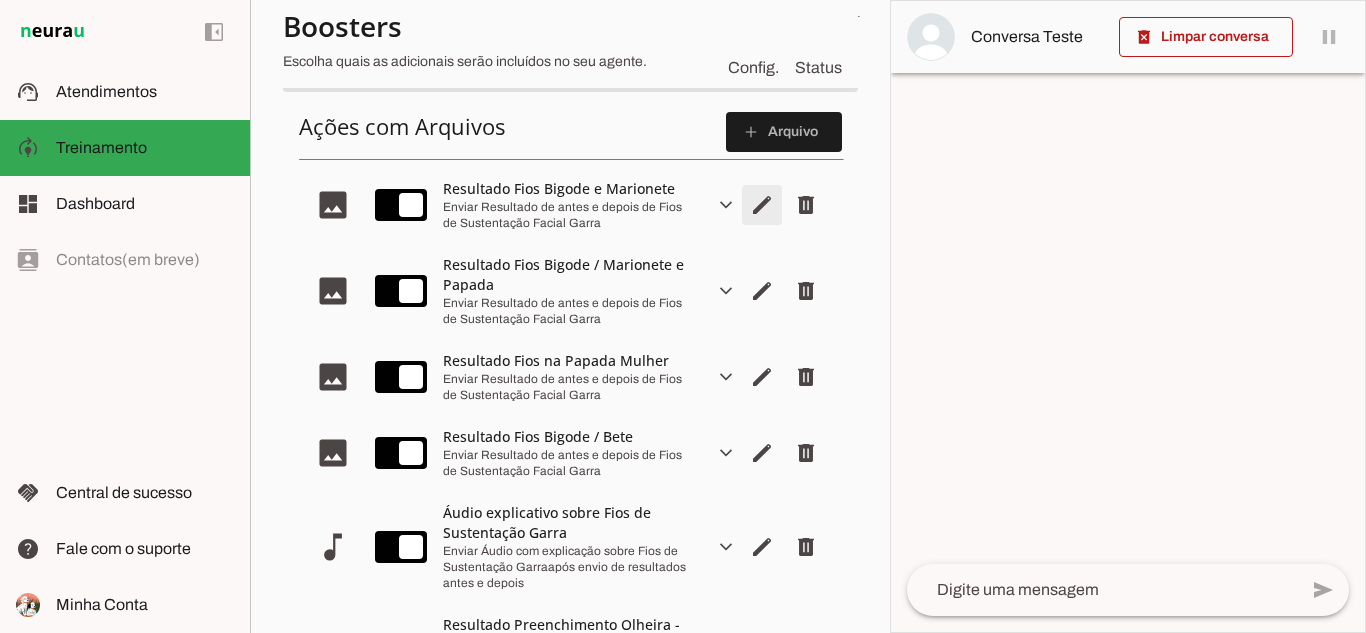 click at bounding box center [762, 205] 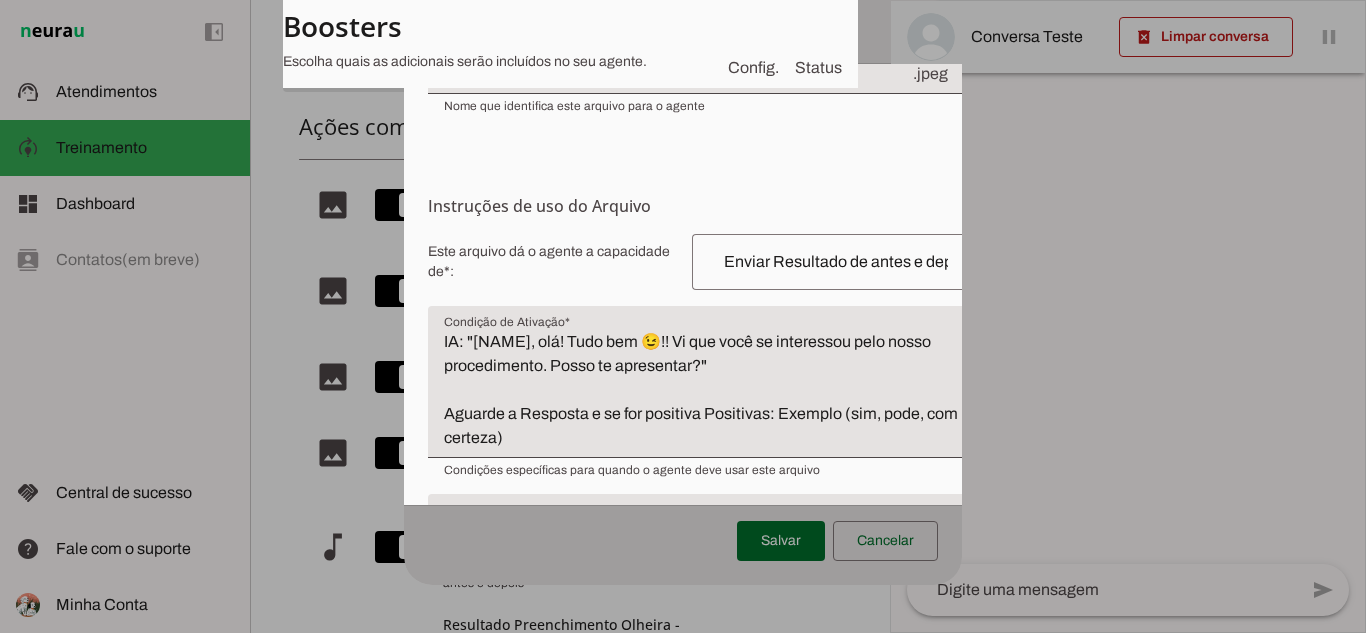 scroll, scrollTop: 200, scrollLeft: 0, axis: vertical 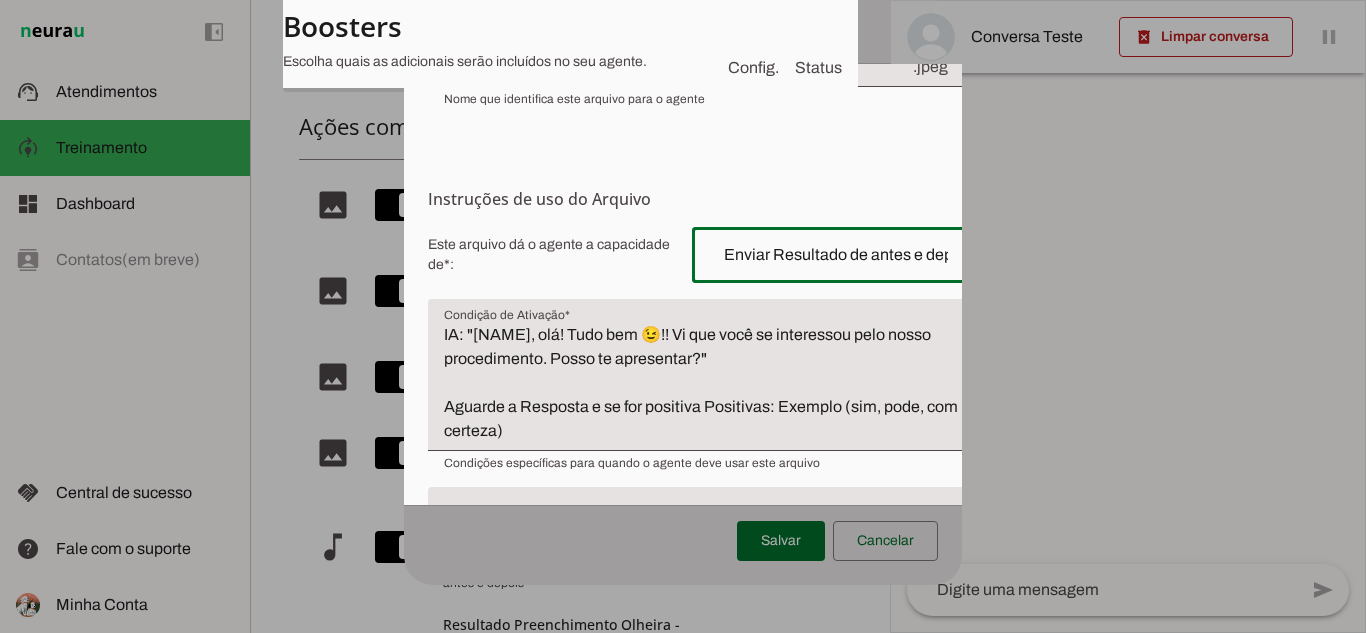 click on "Enviar Resultado de antes e depois de Fios de Sustentação Facial Garra" at bounding box center (836, 255) 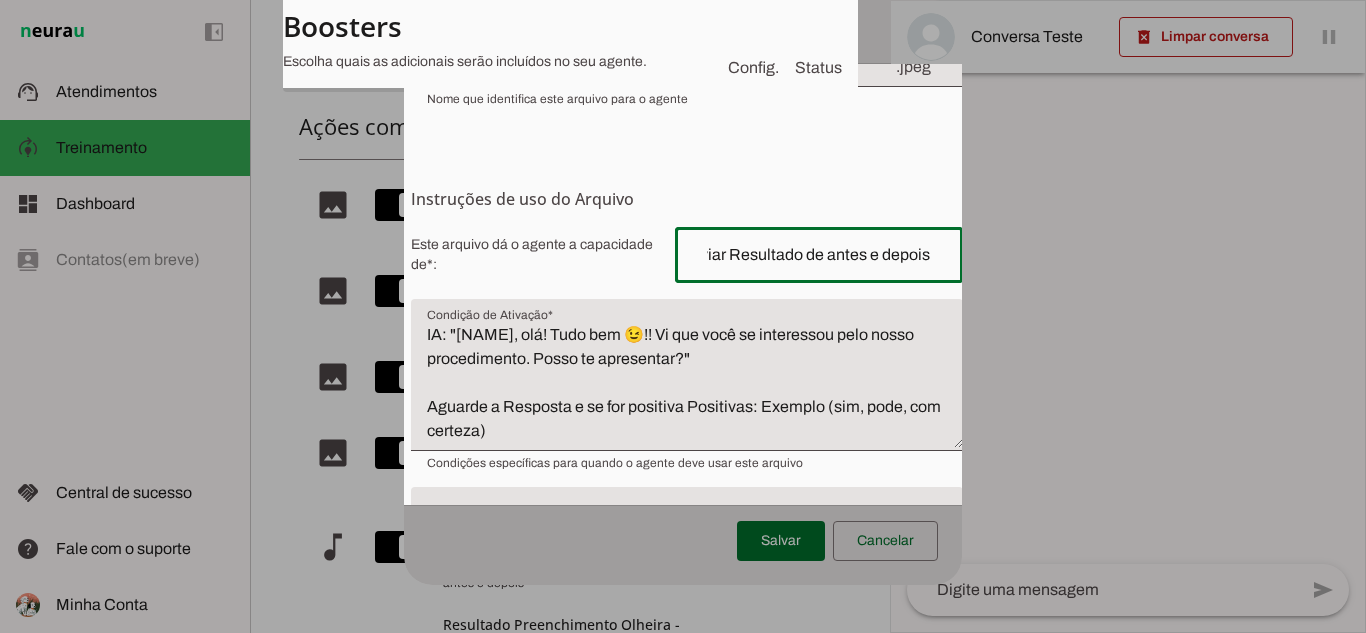 scroll, scrollTop: 0, scrollLeft: 0, axis: both 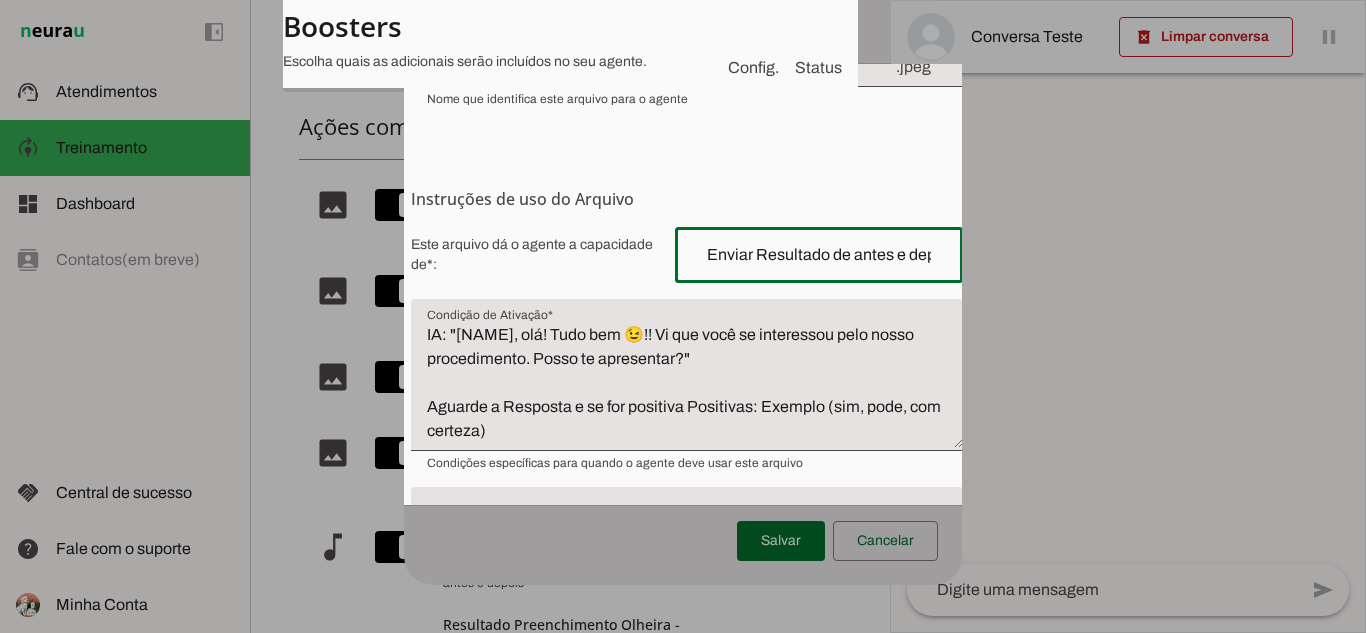 click on "IA: "[NAME], olá! Tudo bem 😉!! Vi que você se interessou pelo nosso procedimento. Posso te apresentar?"
Aguarde a Resposta e se for positiva Positivas: Exemplo (sim, pode, com certeza)" at bounding box center [687, 383] 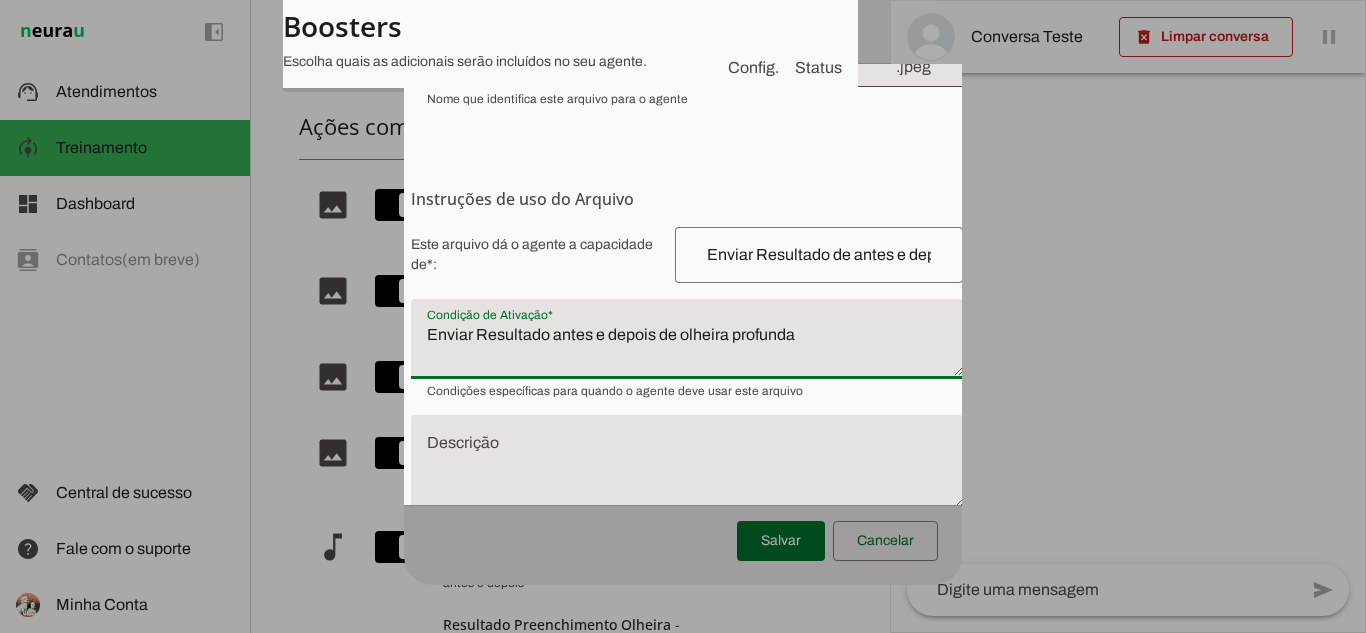 drag, startPoint x: 429, startPoint y: 359, endPoint x: 645, endPoint y: 483, distance: 249.06224 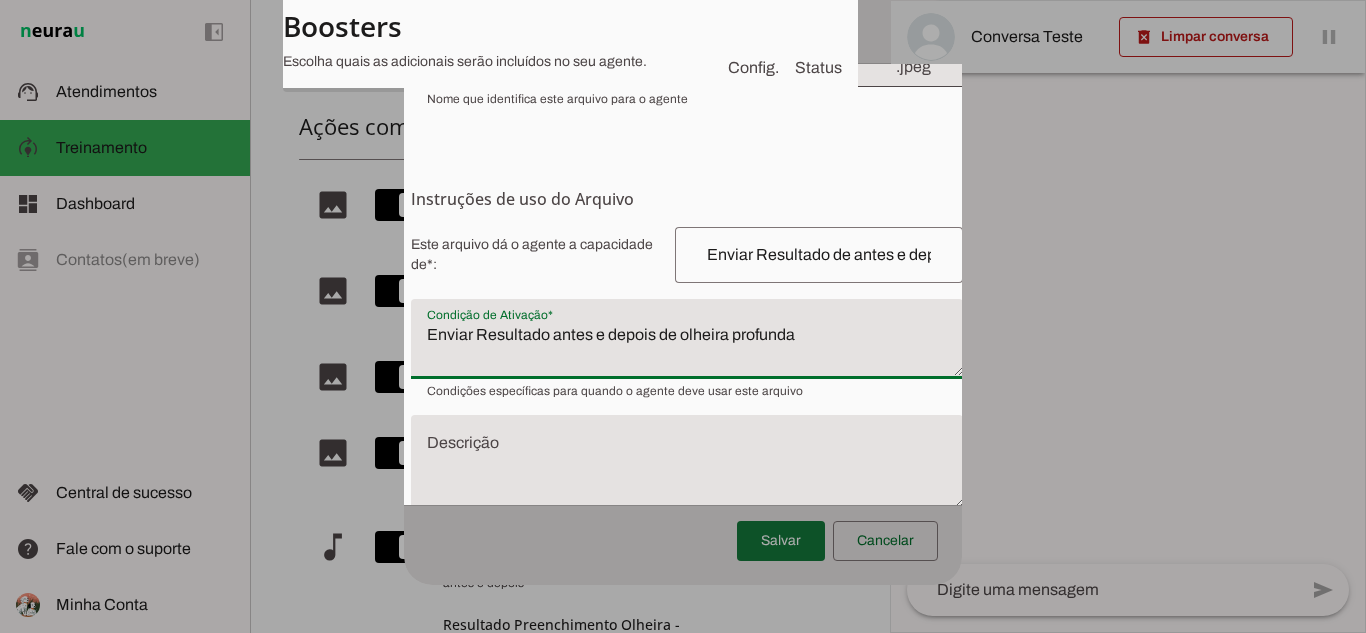 type on "Enviar Resultado antes e depois de olheira profunda" 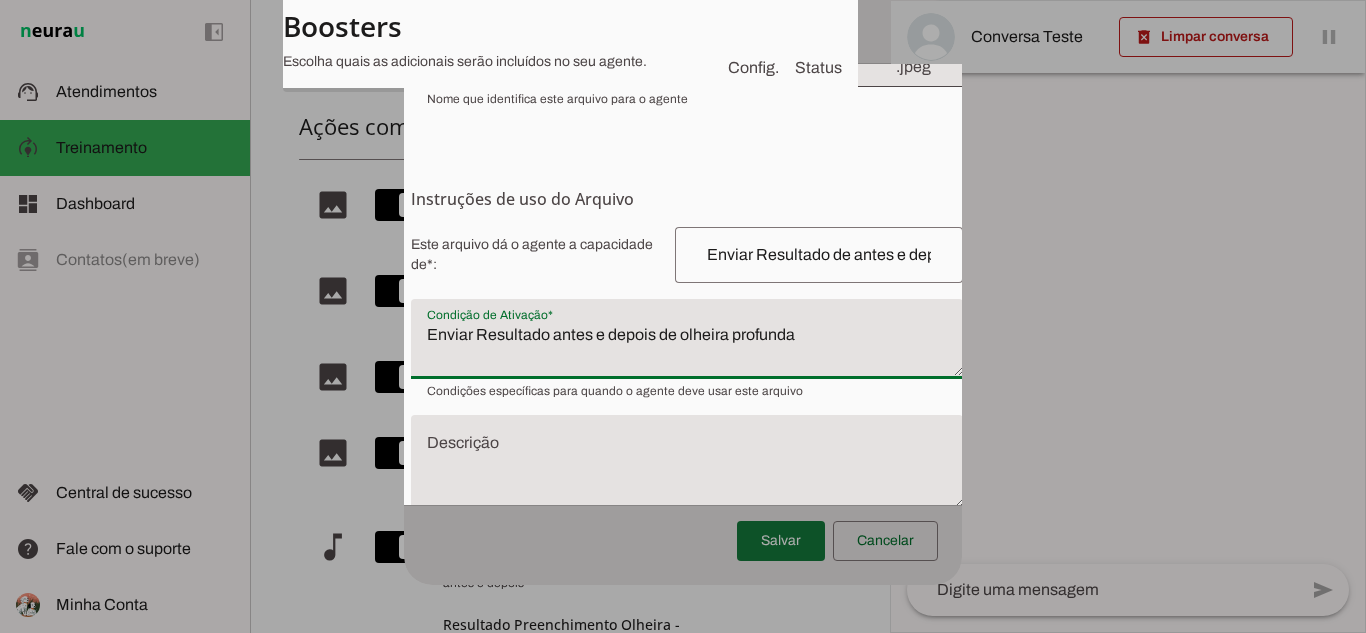 type on "Enviar Resultado antes e depois de olheira profunda" 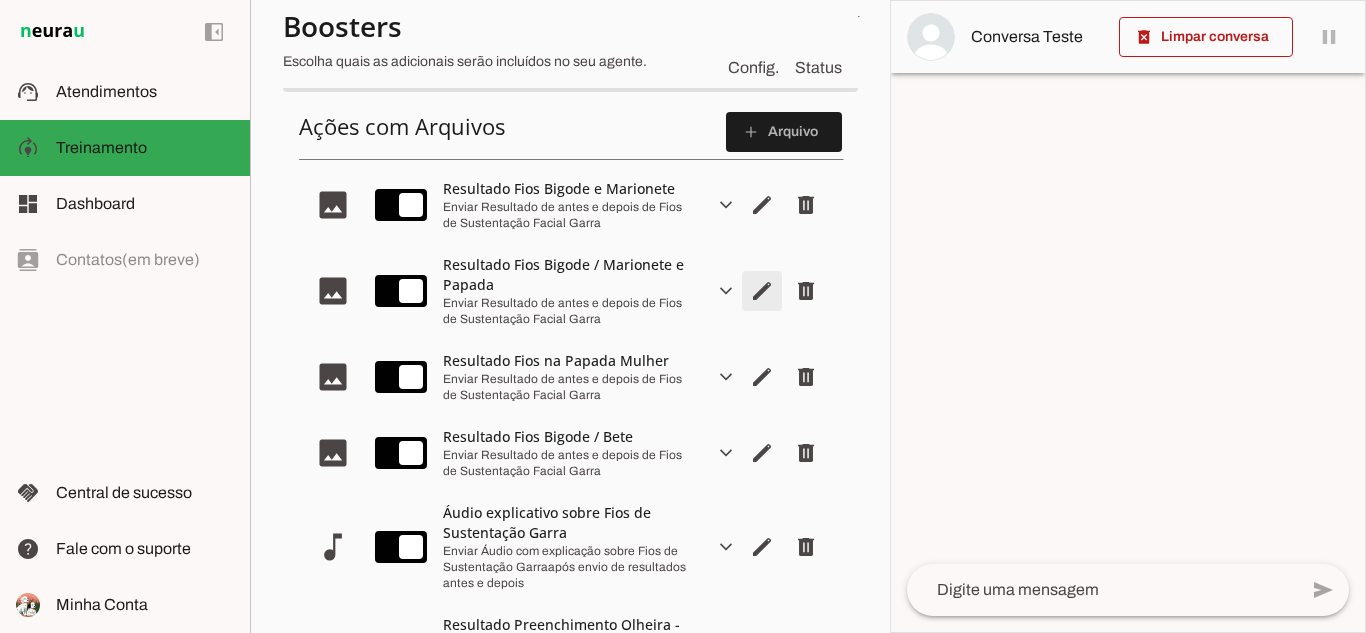 click at bounding box center [762, 205] 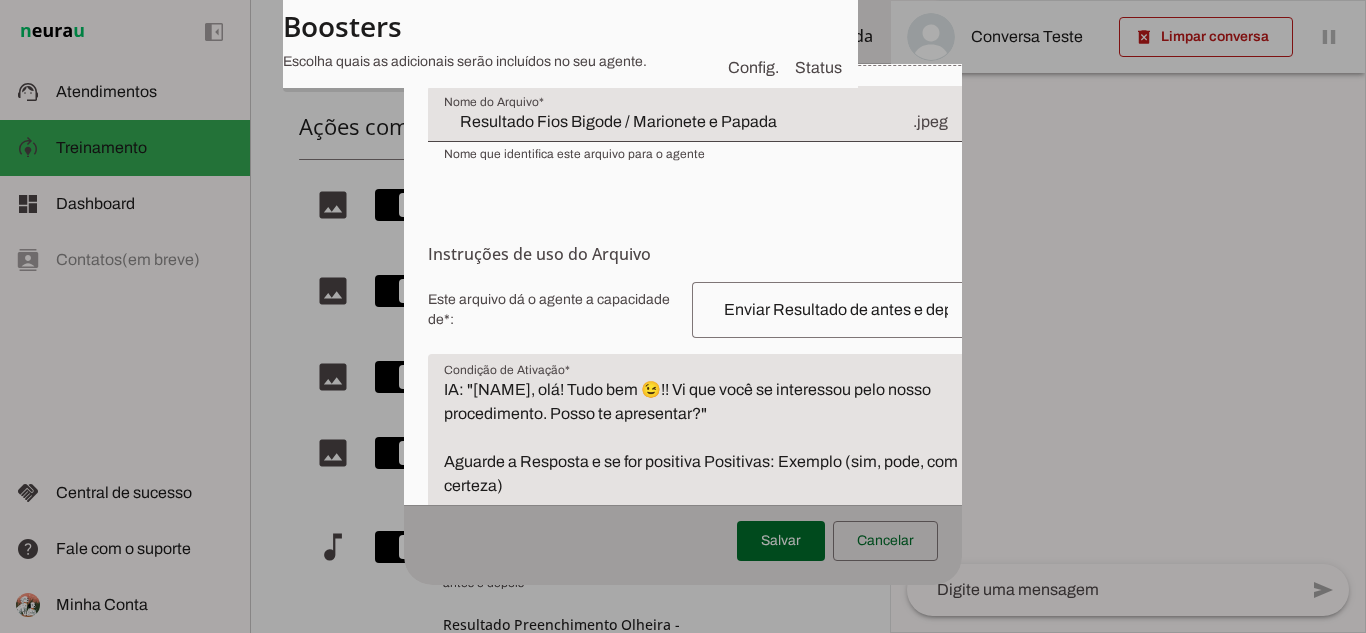 scroll, scrollTop: 300, scrollLeft: 0, axis: vertical 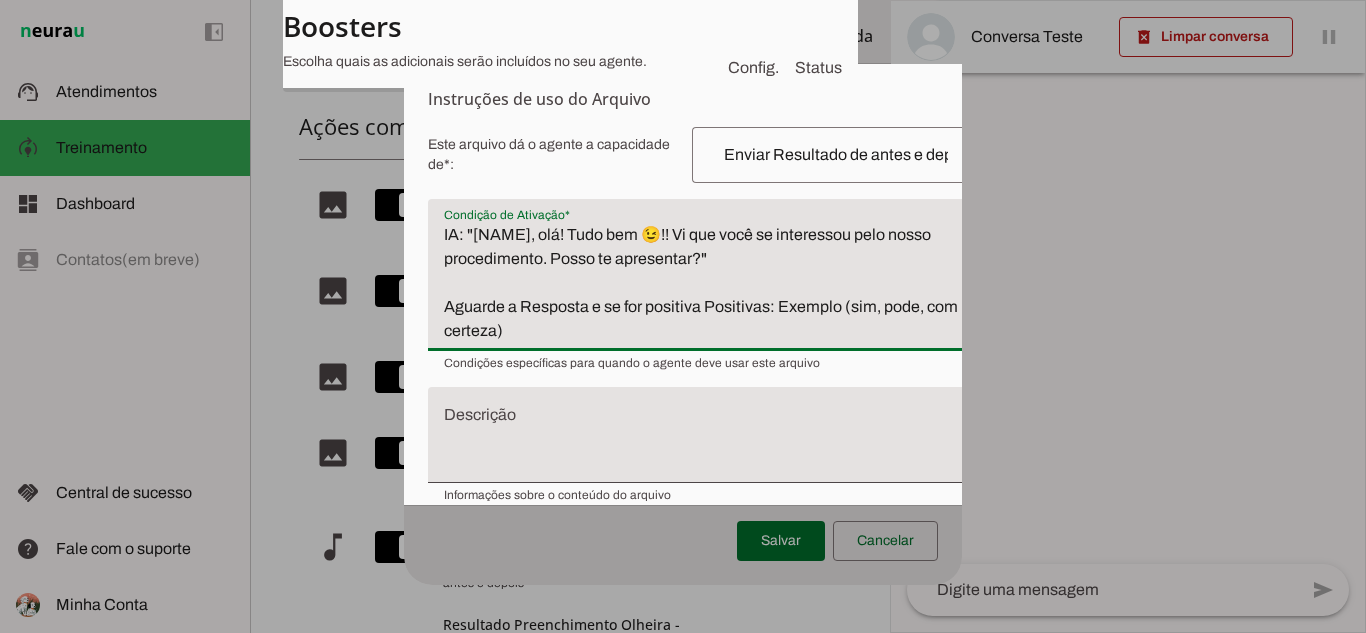 drag, startPoint x: 441, startPoint y: 260, endPoint x: 571, endPoint y: 365, distance: 167.10774 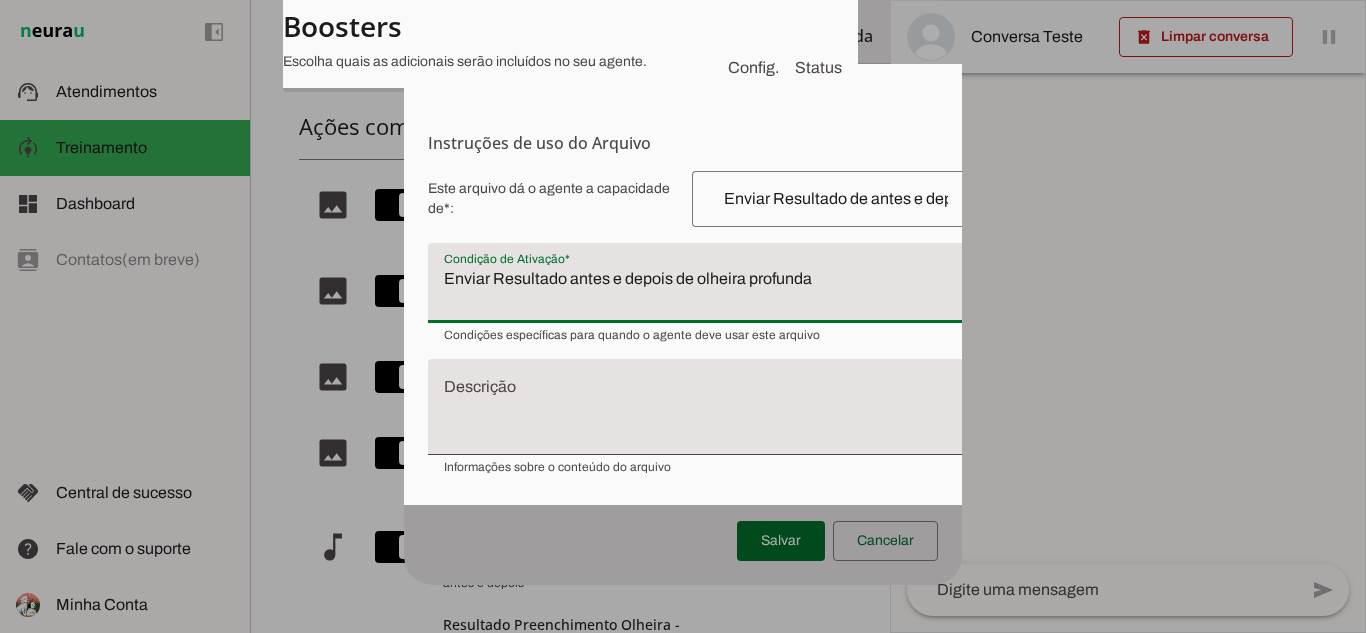 scroll, scrollTop: 300, scrollLeft: 0, axis: vertical 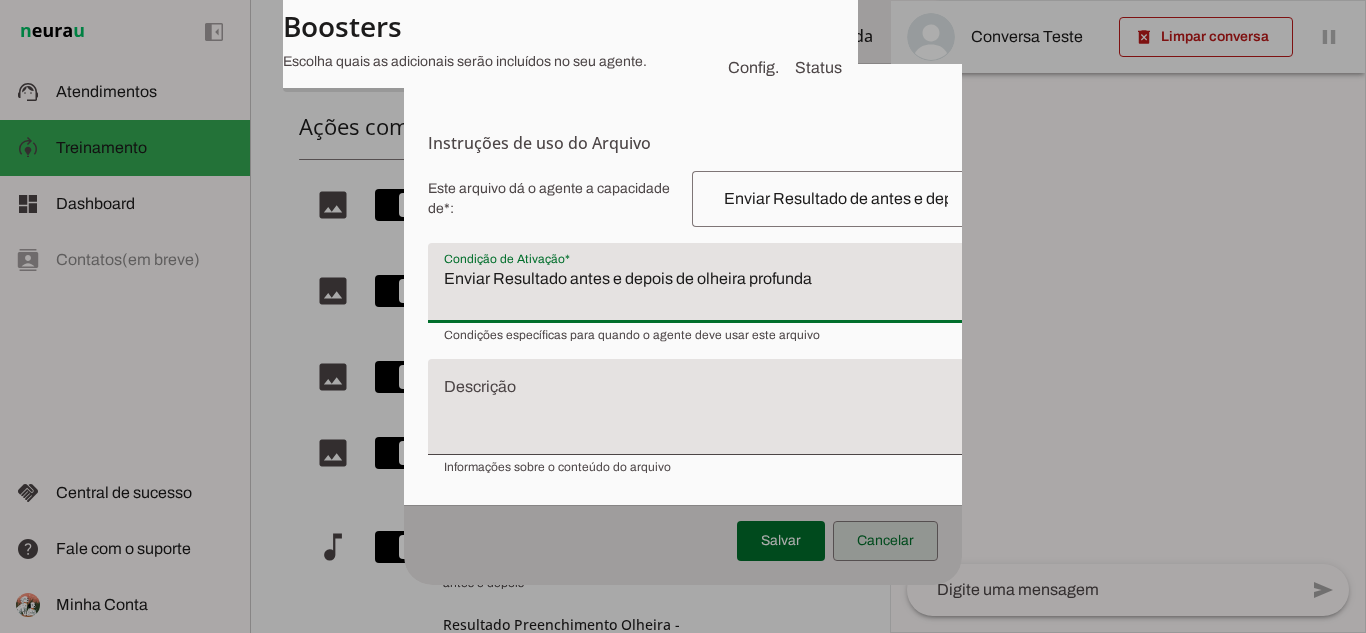 type on "Enviar Resultado antes e depois de olheira profunda" 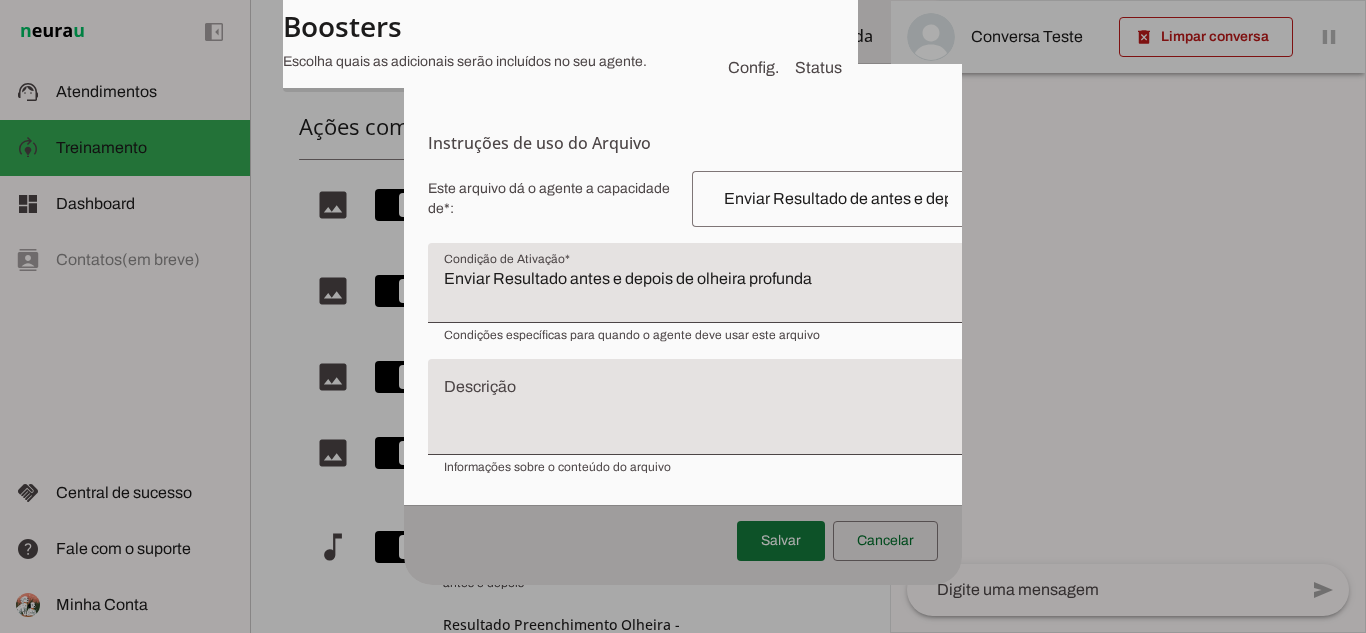 click at bounding box center [781, 541] 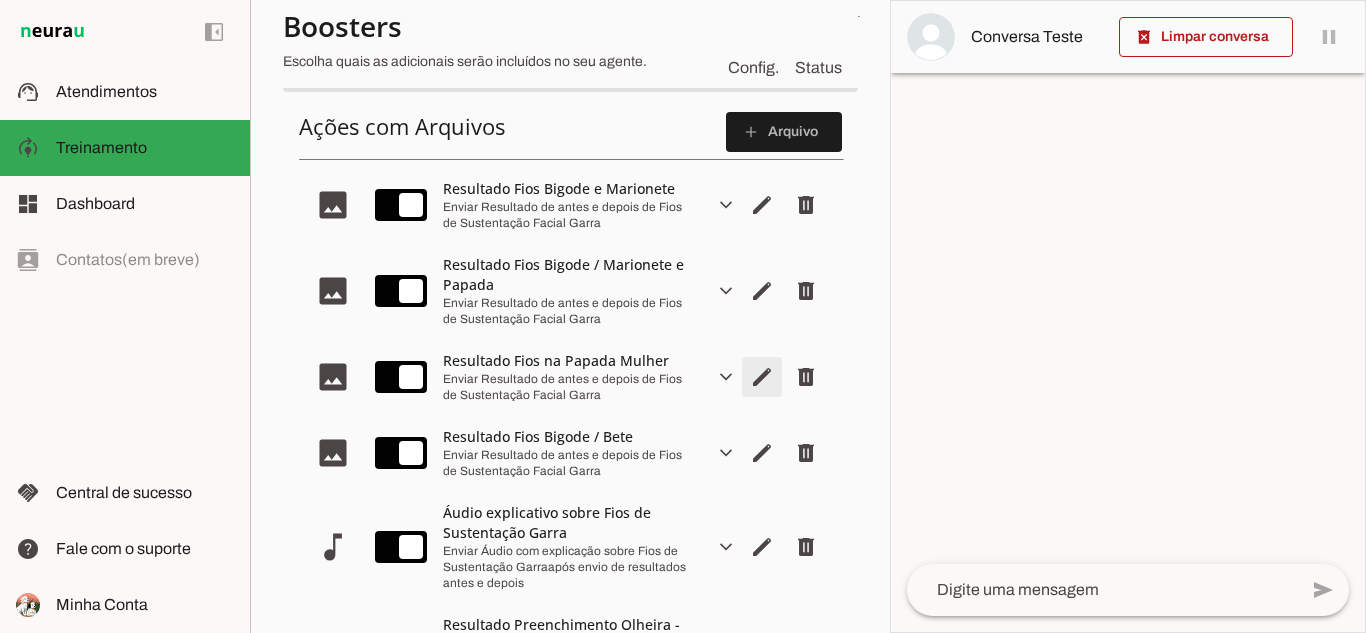 click at bounding box center [762, 205] 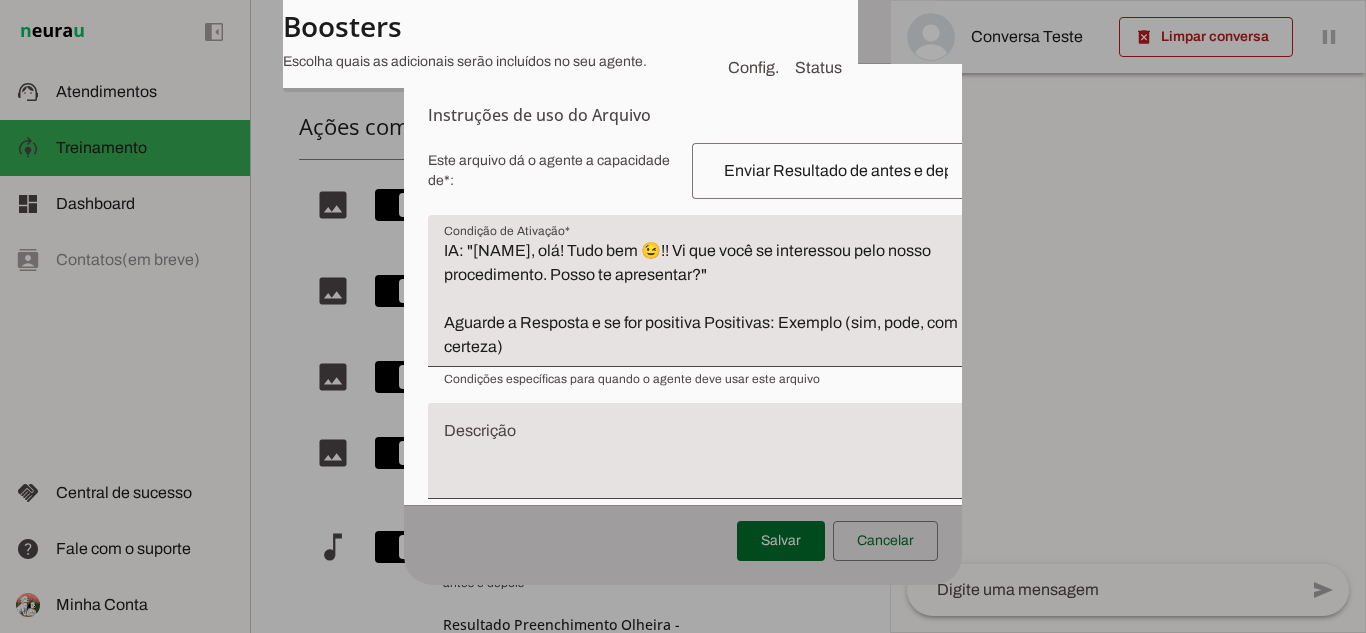 scroll, scrollTop: 352, scrollLeft: 0, axis: vertical 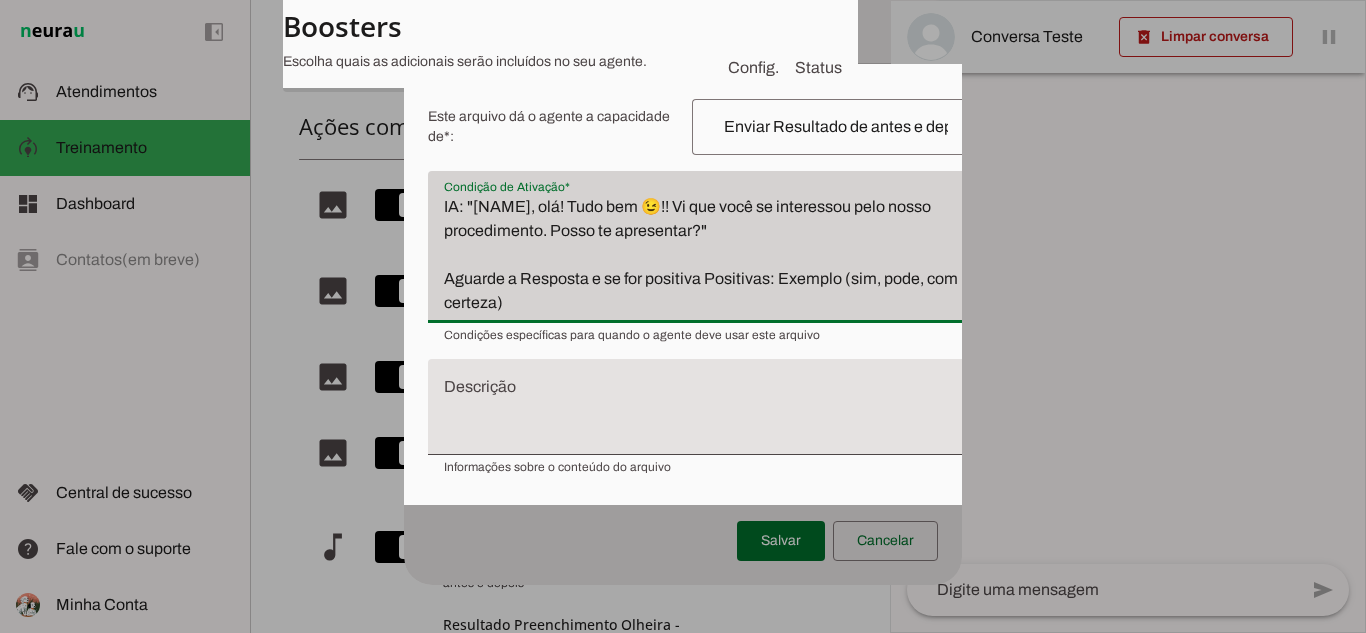 drag, startPoint x: 439, startPoint y: 204, endPoint x: 595, endPoint y: 349, distance: 212.98122 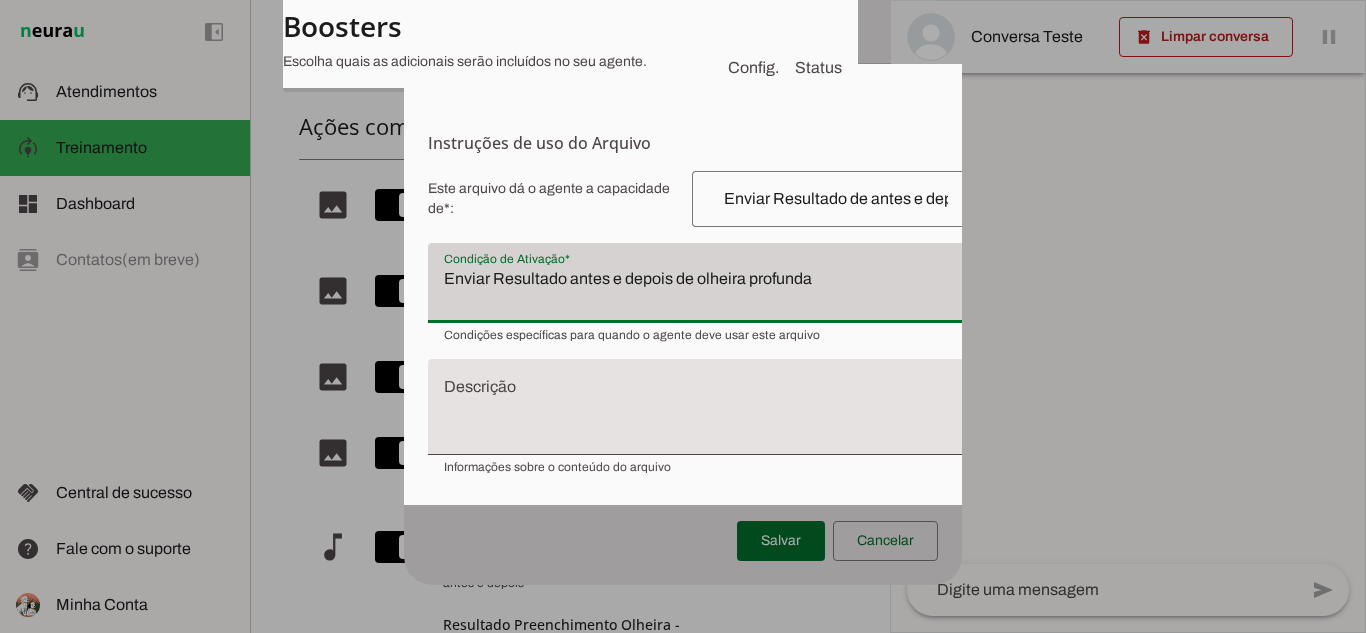 scroll, scrollTop: 352, scrollLeft: 0, axis: vertical 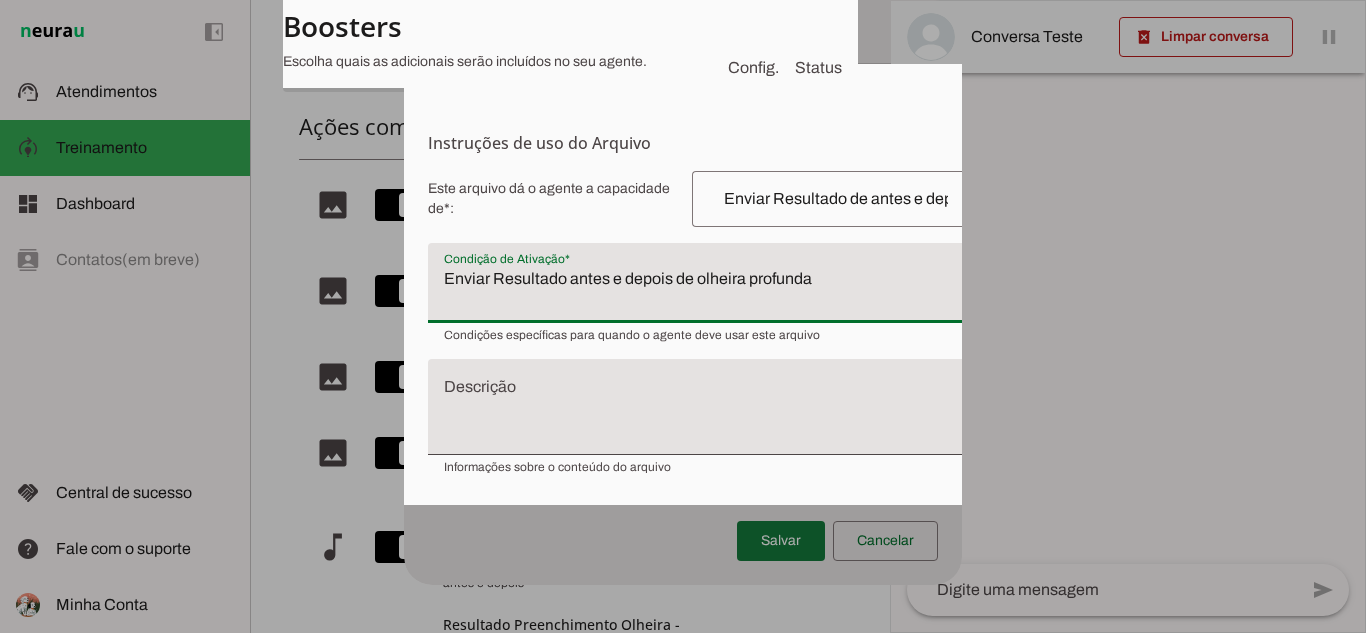 type on "Enviar Resultado antes e depois de olheira profunda" 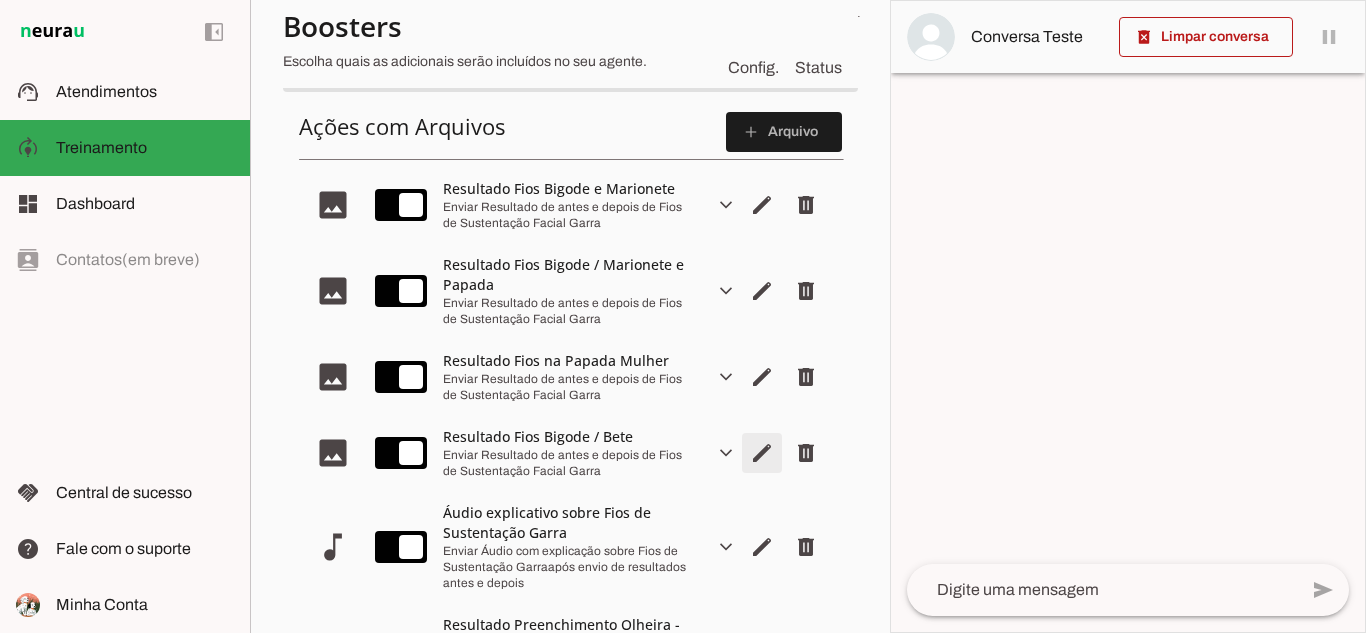click at bounding box center [762, 205] 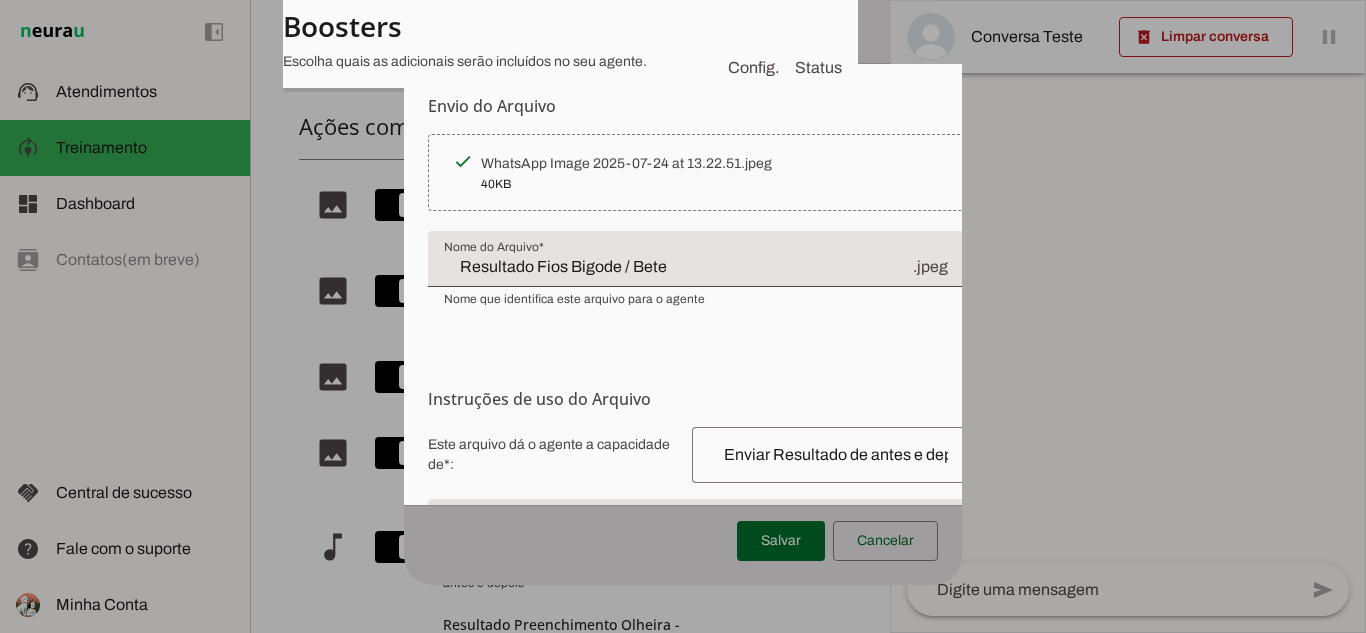 scroll, scrollTop: 352, scrollLeft: 0, axis: vertical 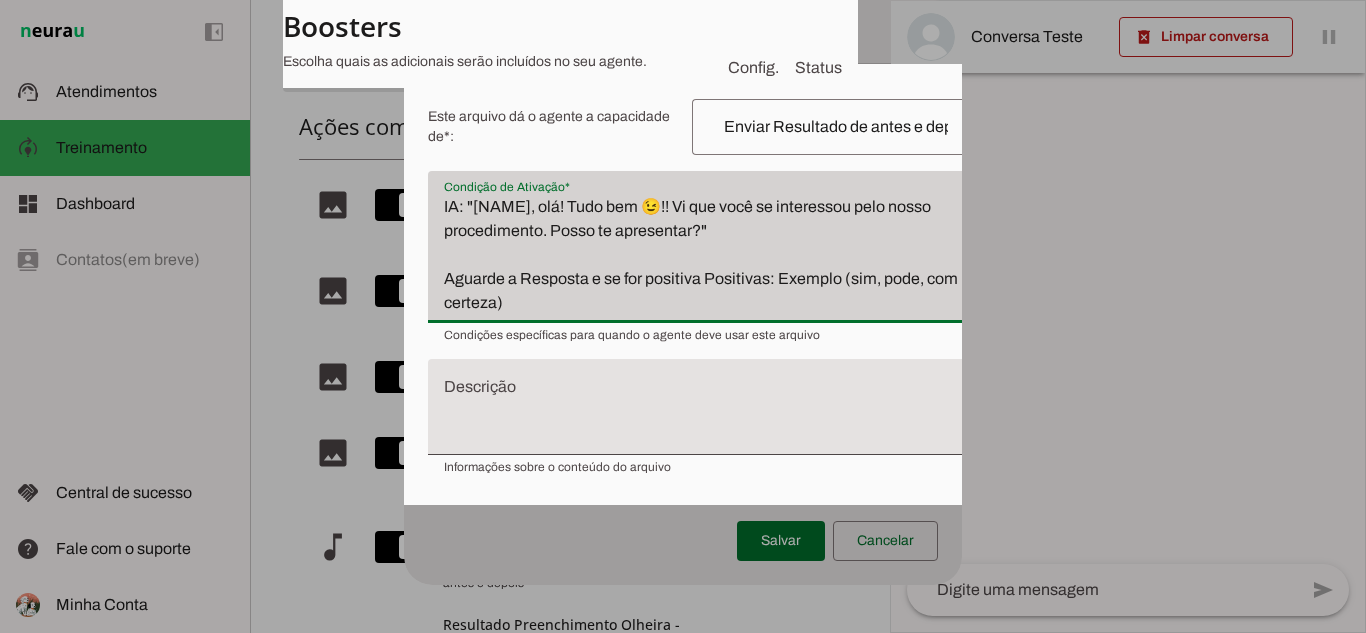 drag, startPoint x: 439, startPoint y: 205, endPoint x: 641, endPoint y: 366, distance: 258.31183 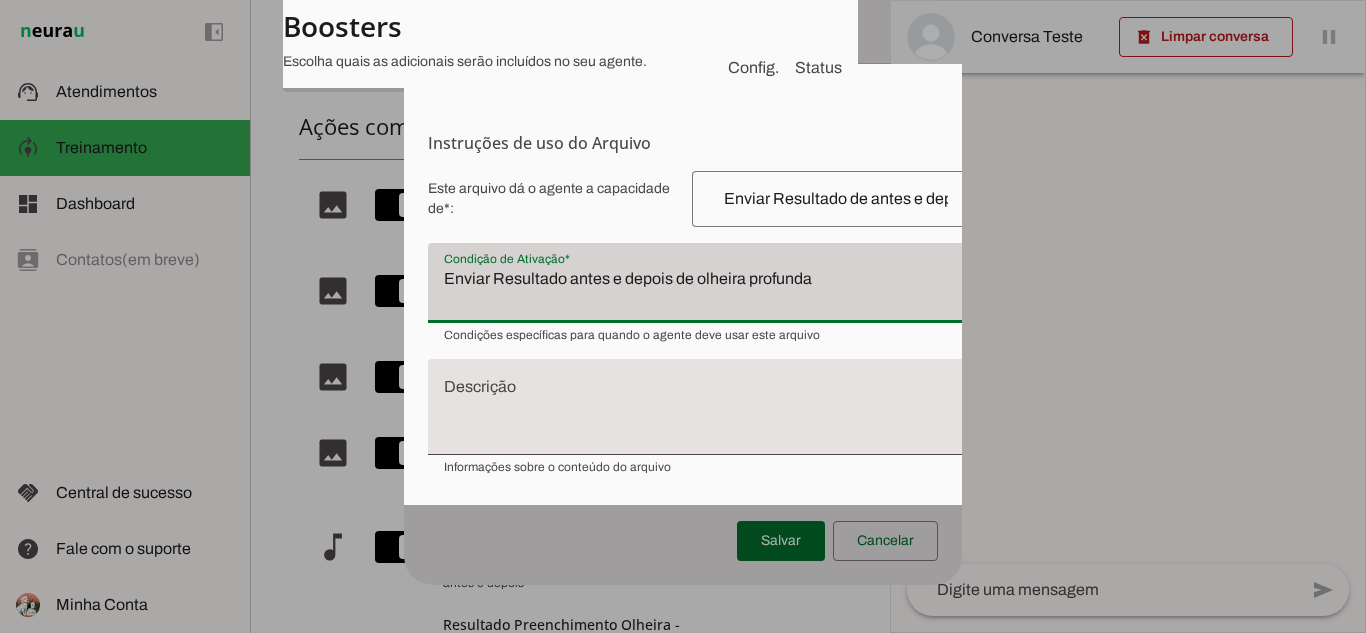 scroll, scrollTop: 352, scrollLeft: 0, axis: vertical 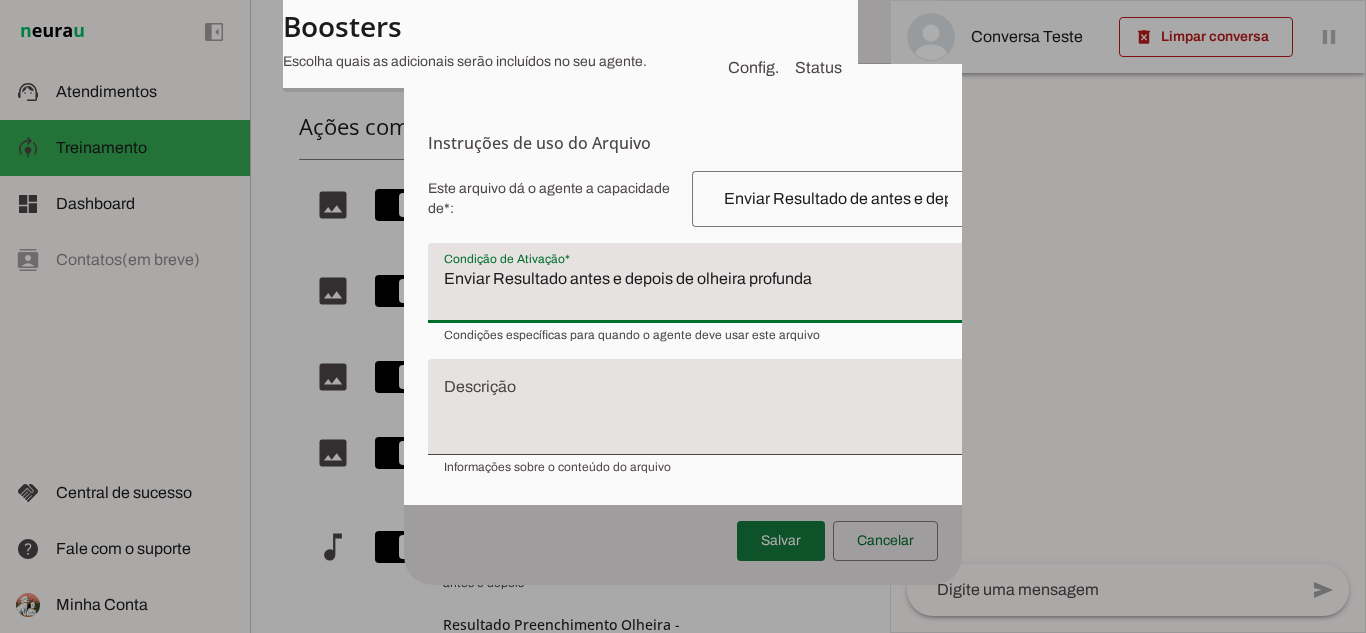 type on "Enviar Resultado antes e depois de olheira profunda" 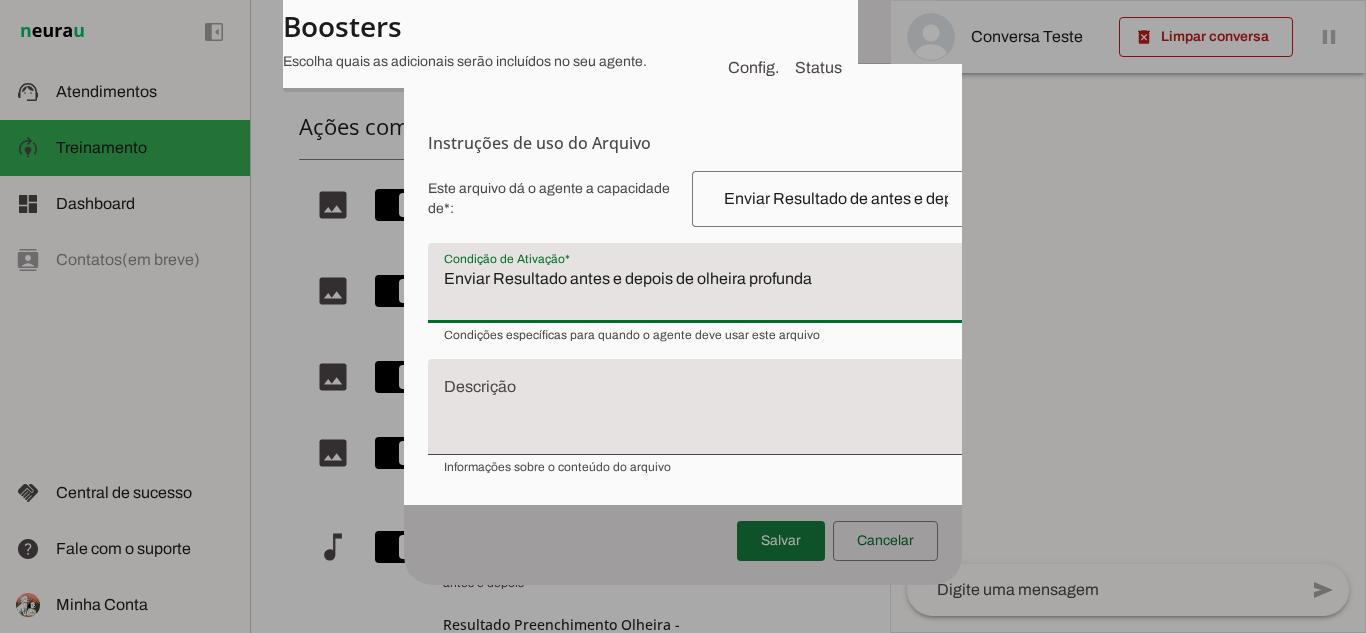 type on "Enviar Resultado antes e depois de olheira profunda" 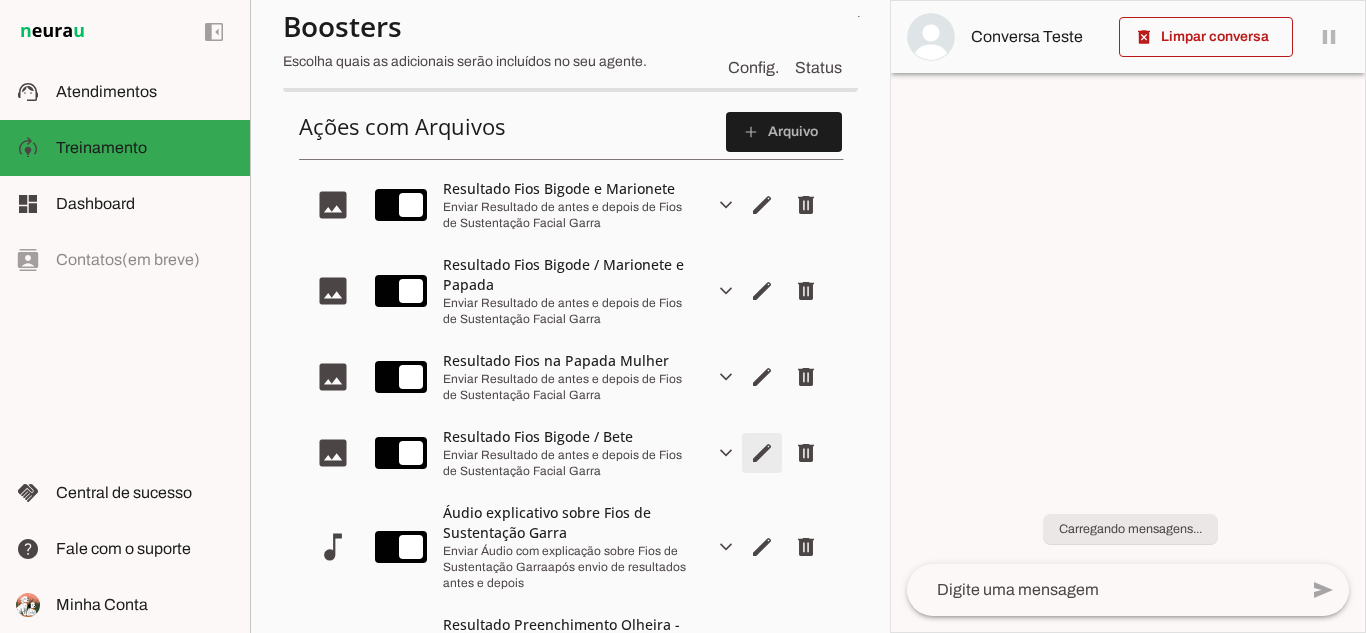 click at bounding box center (762, 205) 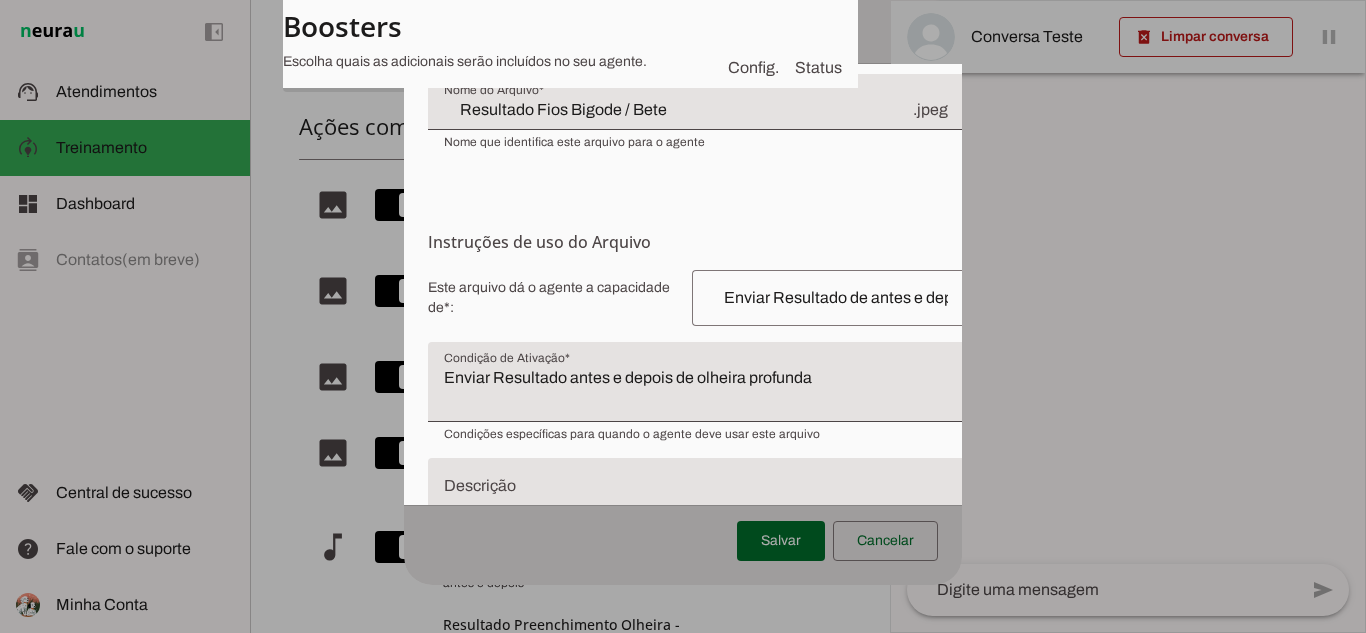 scroll, scrollTop: 352, scrollLeft: 0, axis: vertical 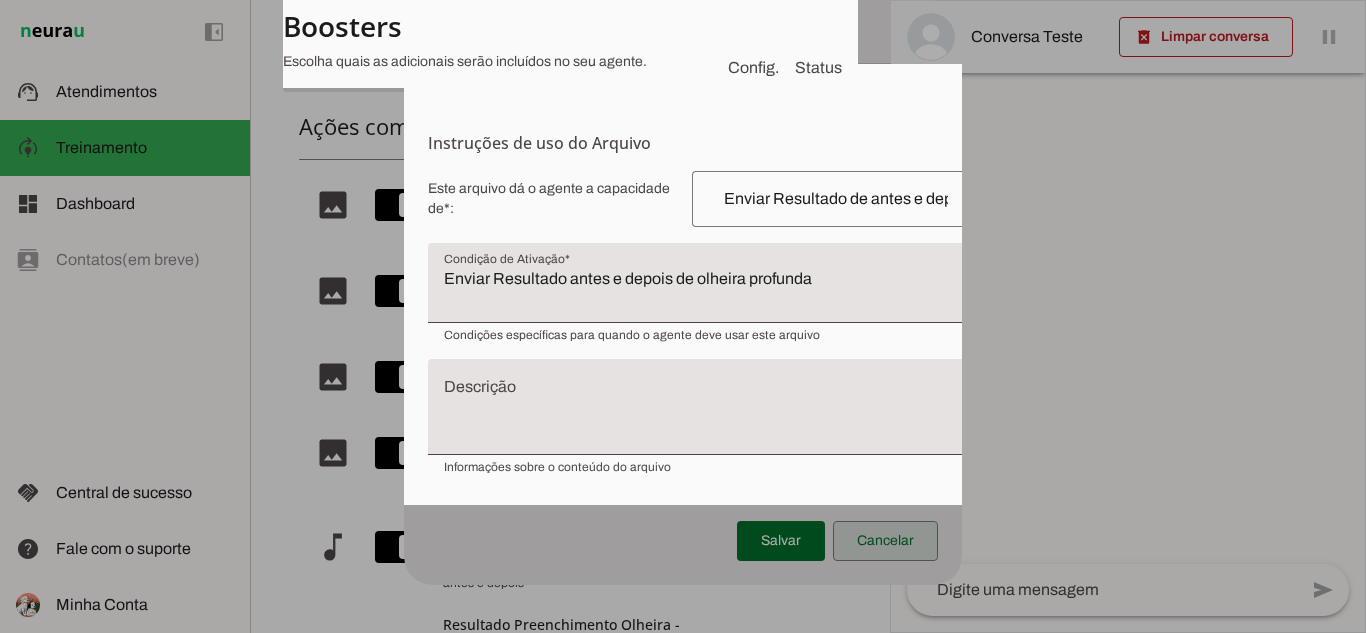 click at bounding box center (885, 541) 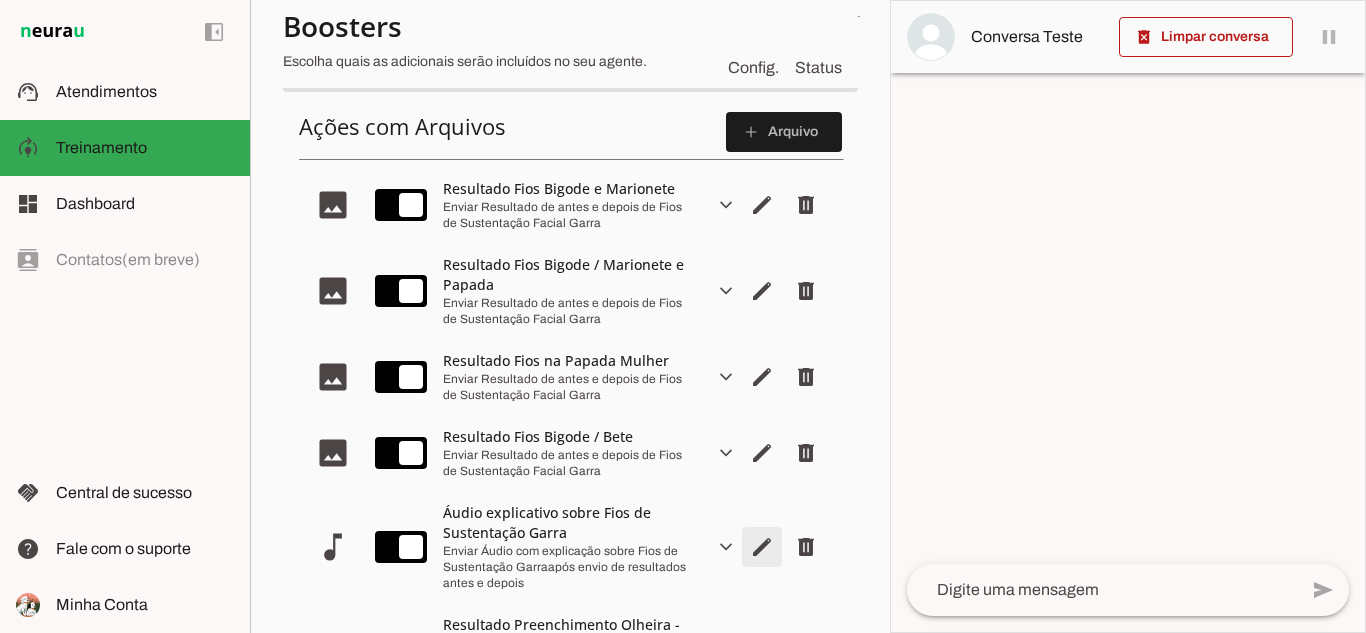 click at bounding box center (762, 205) 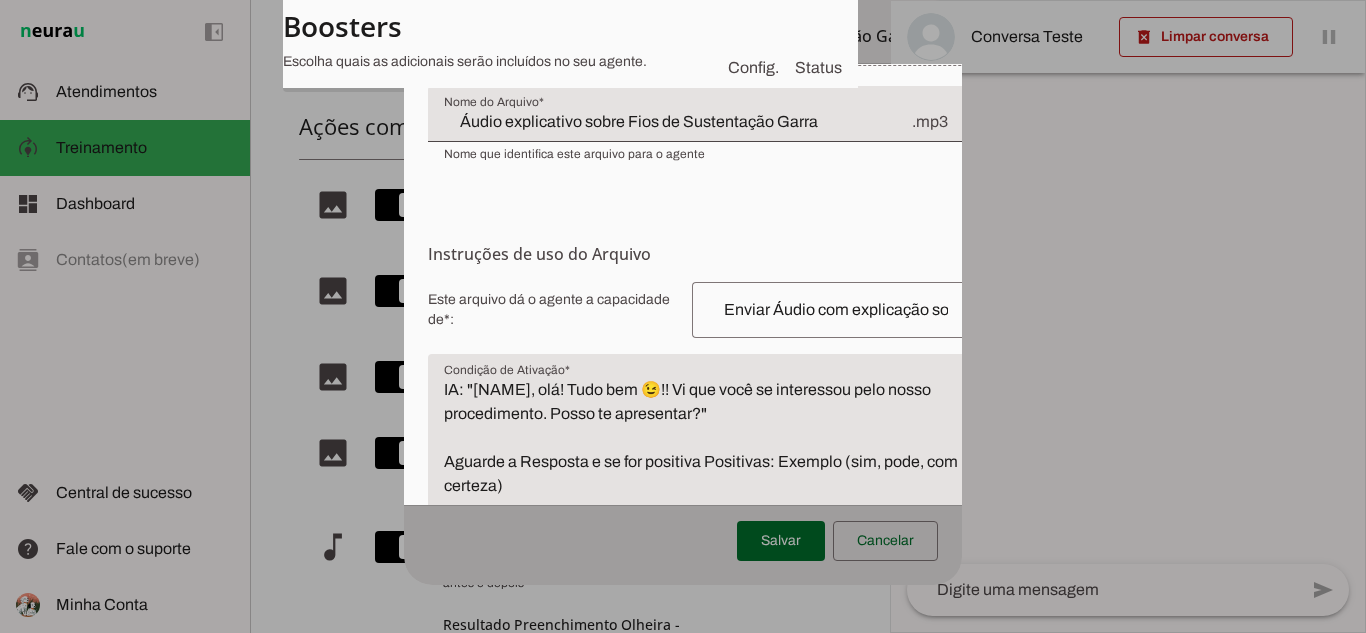 scroll, scrollTop: 352, scrollLeft: 0, axis: vertical 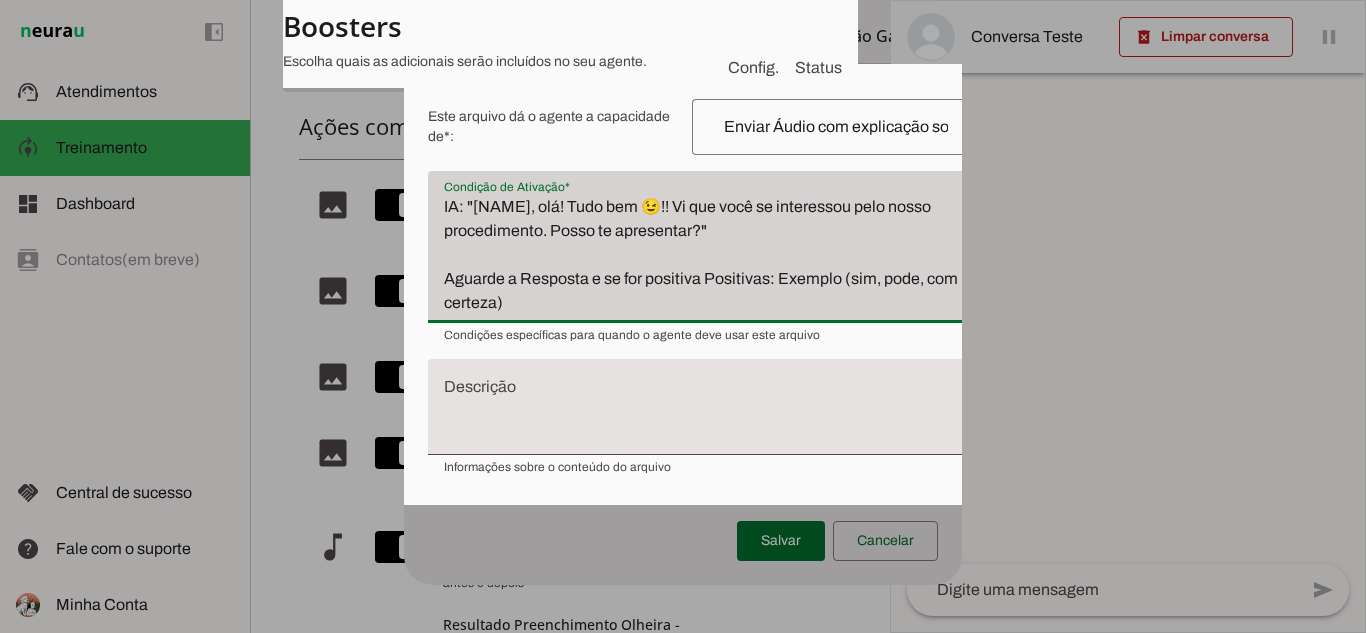drag, startPoint x: 451, startPoint y: 215, endPoint x: 624, endPoint y: 359, distance: 225.08887 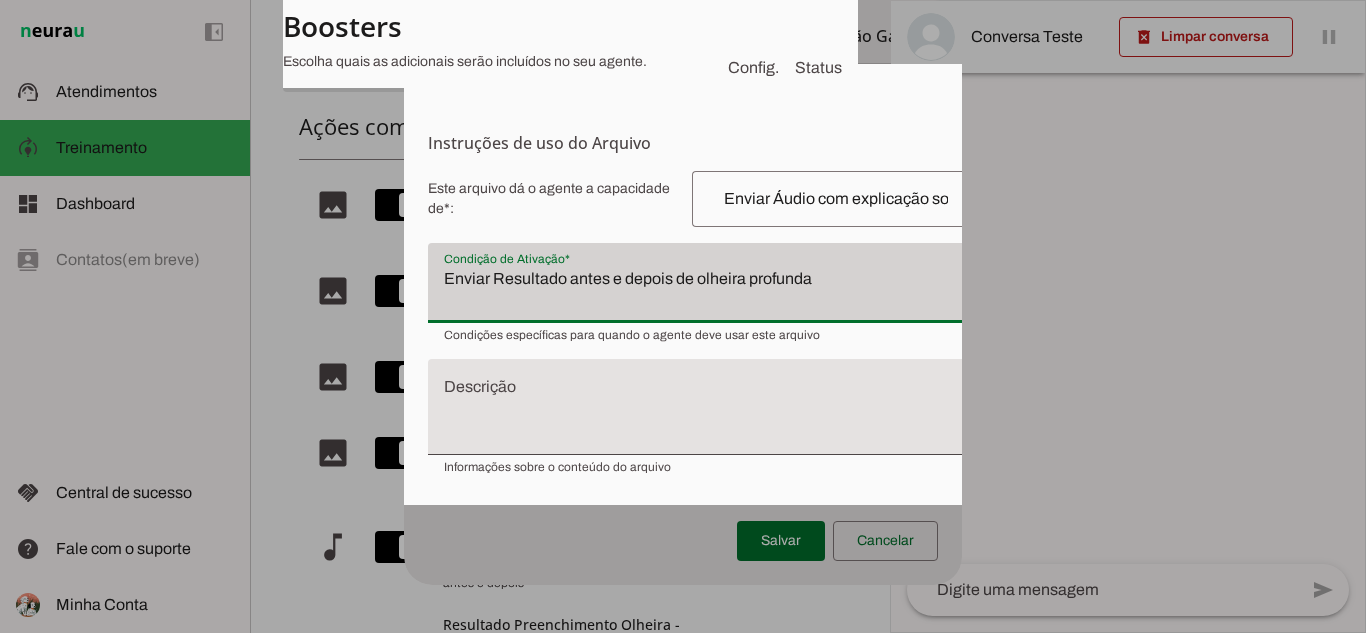 scroll, scrollTop: 352, scrollLeft: 0, axis: vertical 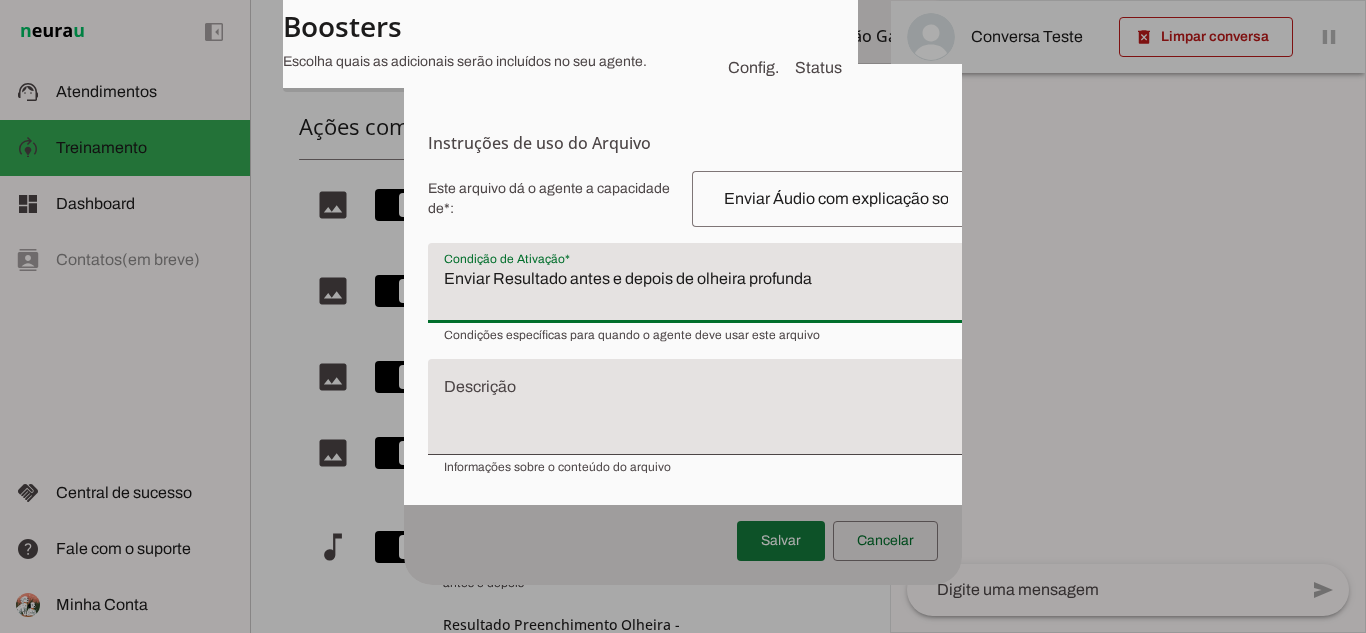 type on "Enviar Resultado antes e depois de olheira profunda" 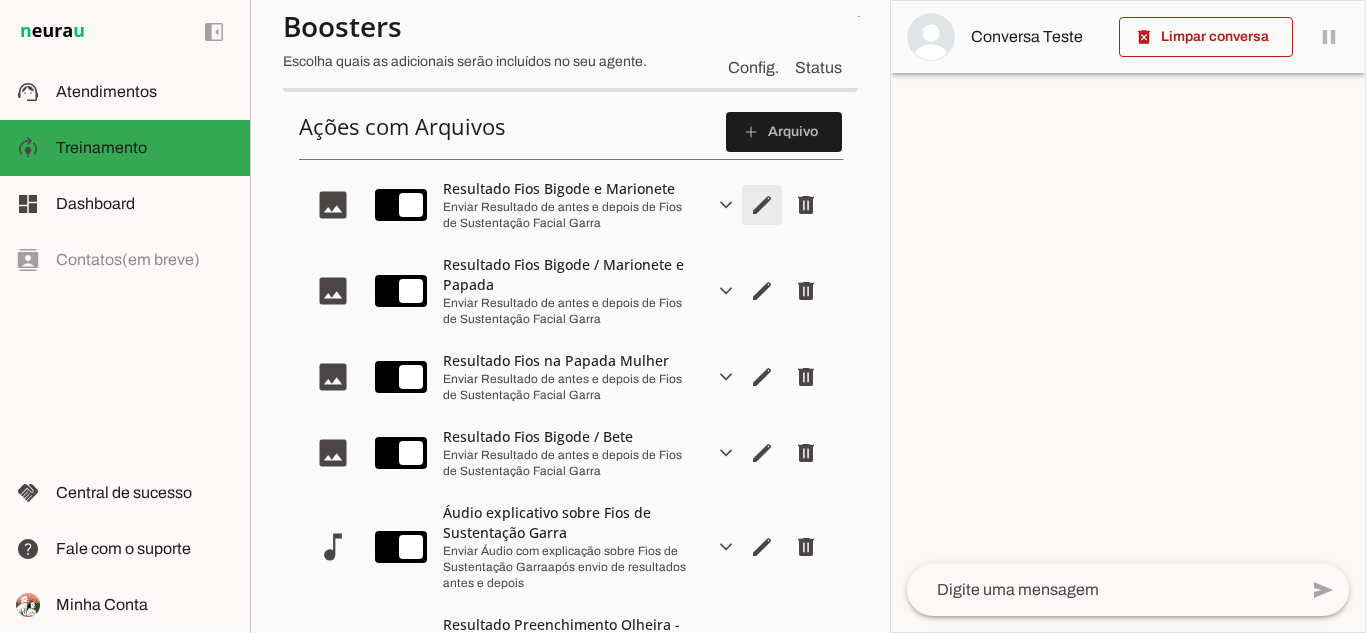 click at bounding box center (762, 205) 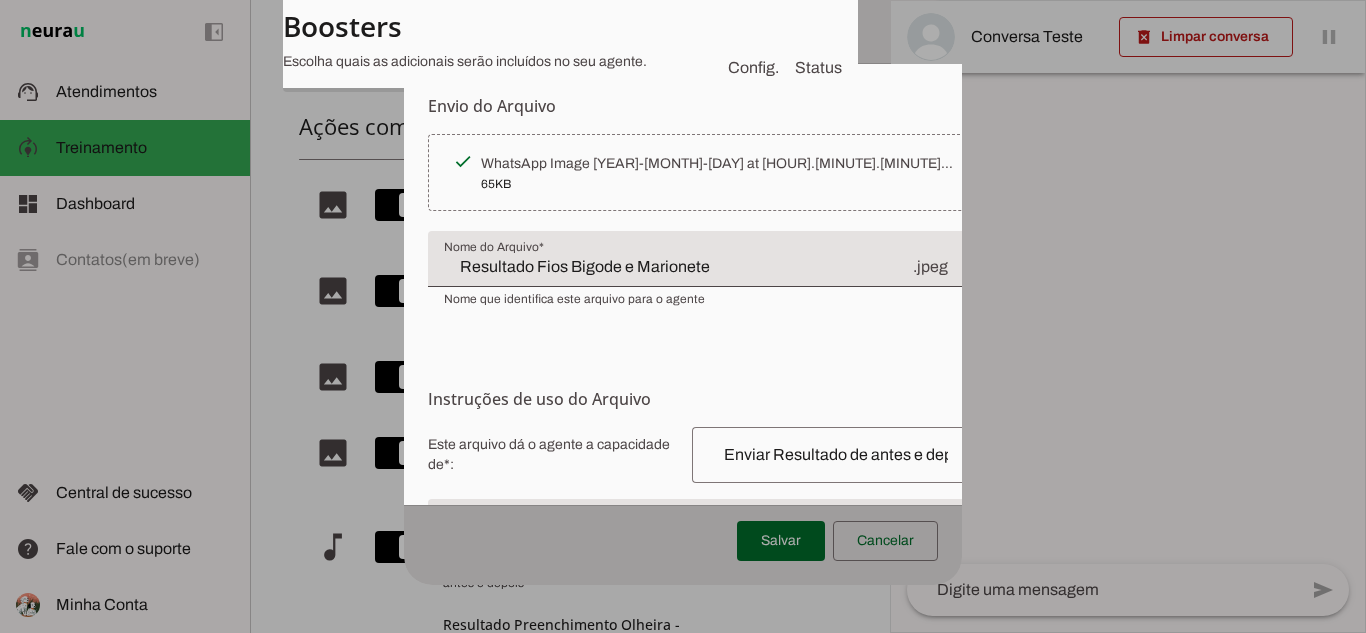 scroll, scrollTop: 376, scrollLeft: 0, axis: vertical 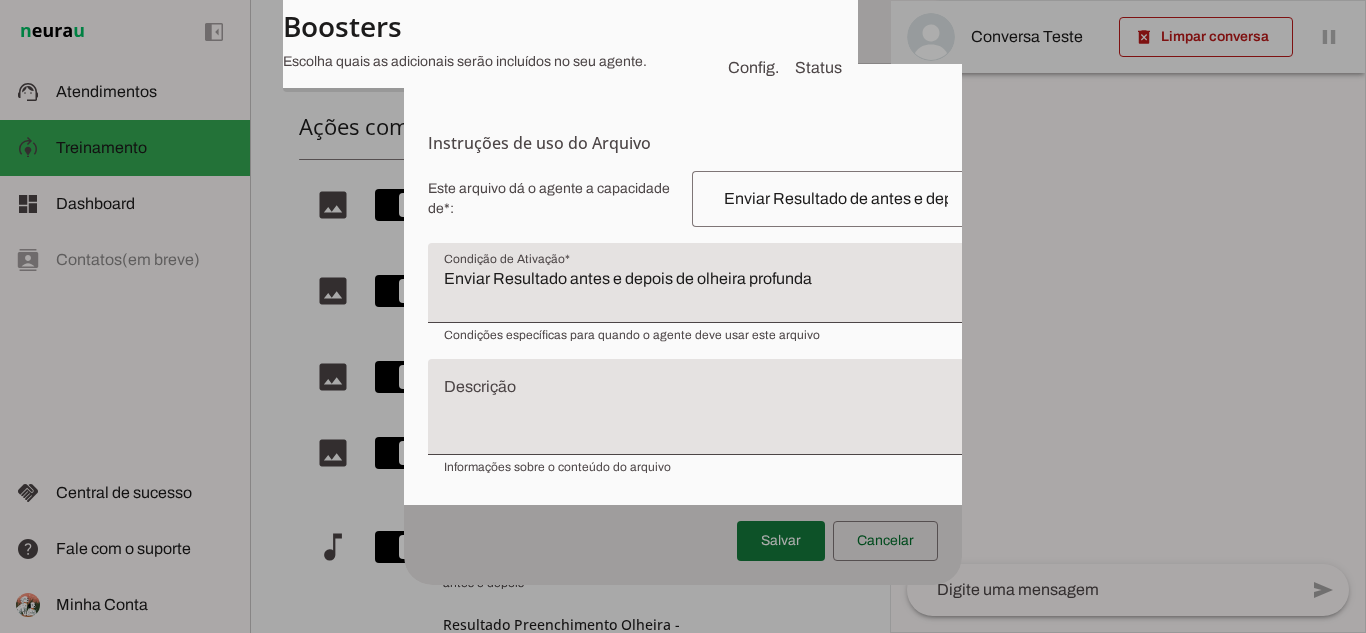 click at bounding box center (781, 541) 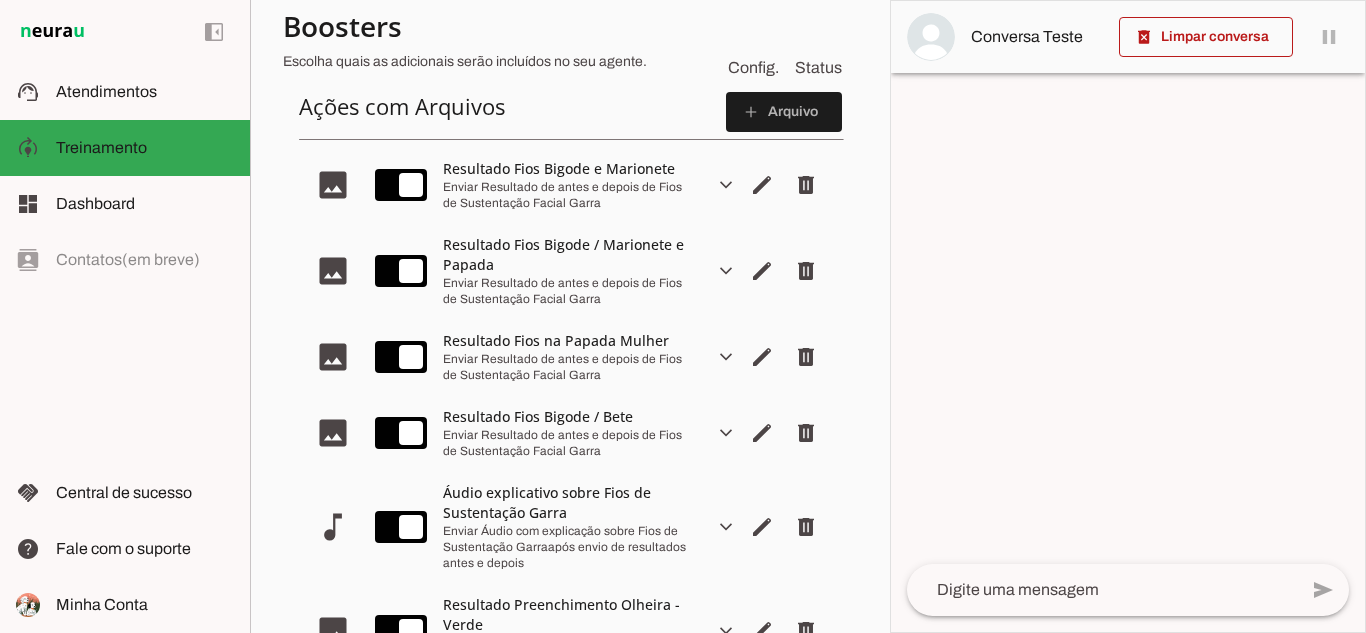 scroll, scrollTop: 500, scrollLeft: 0, axis: vertical 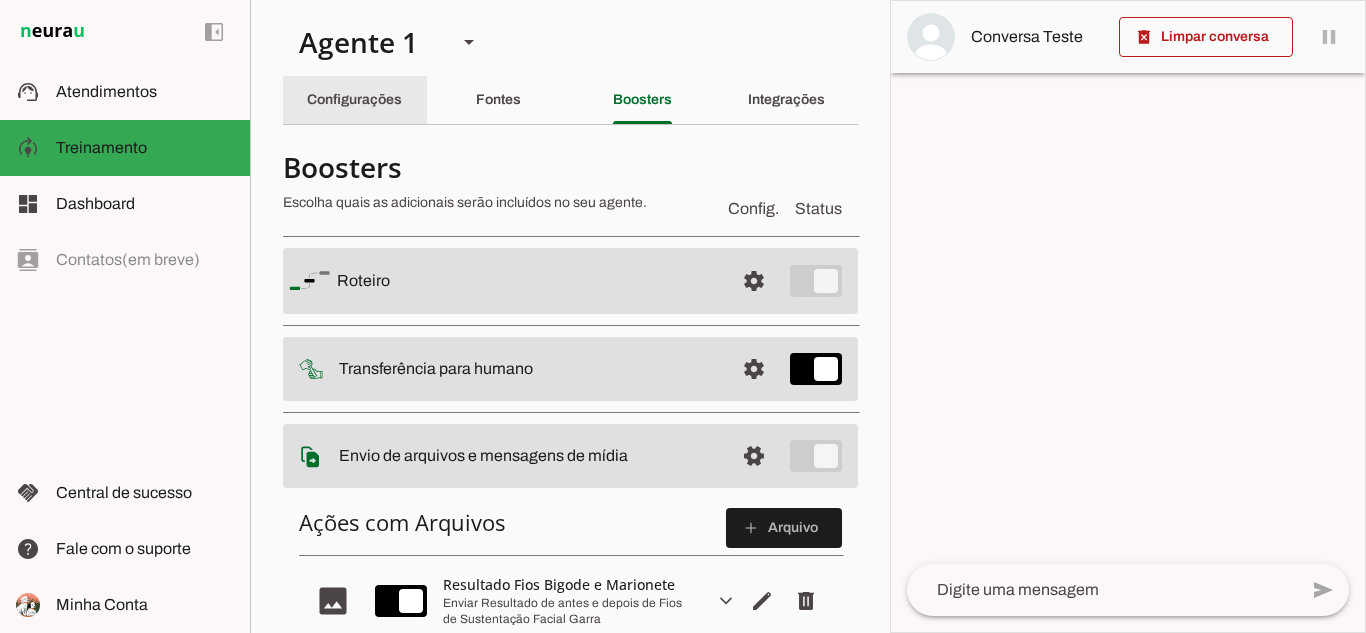 click on "Configurações" 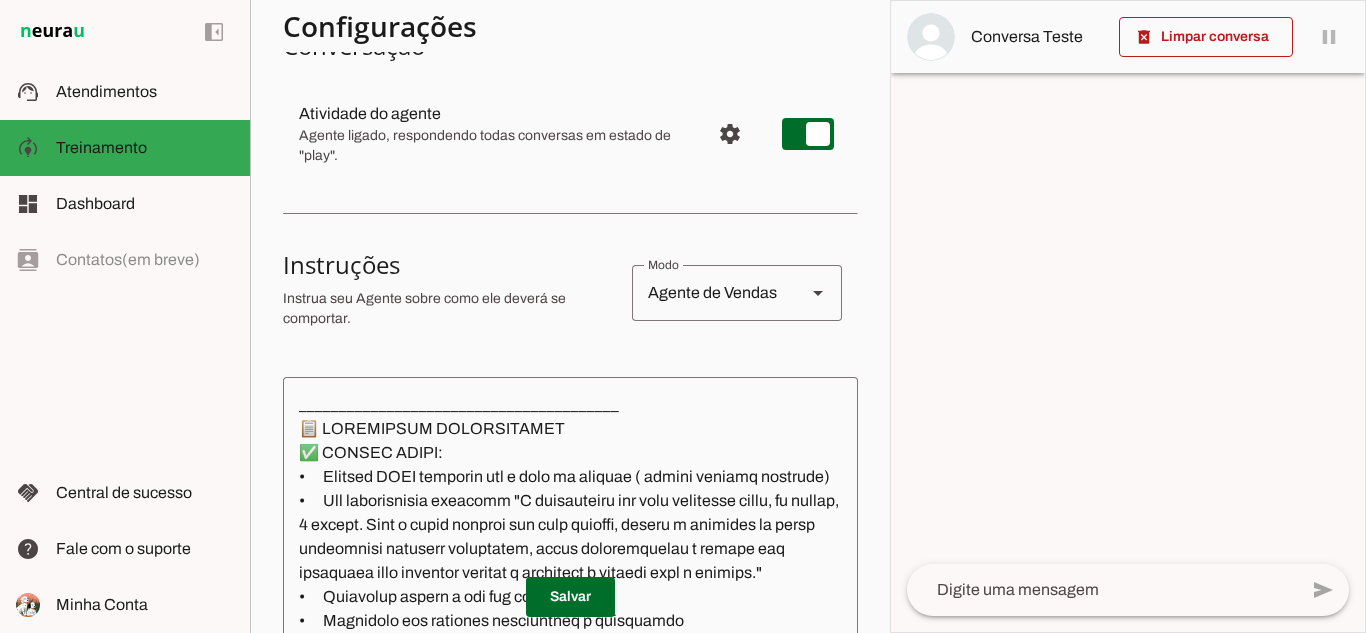 scroll, scrollTop: 604, scrollLeft: 0, axis: vertical 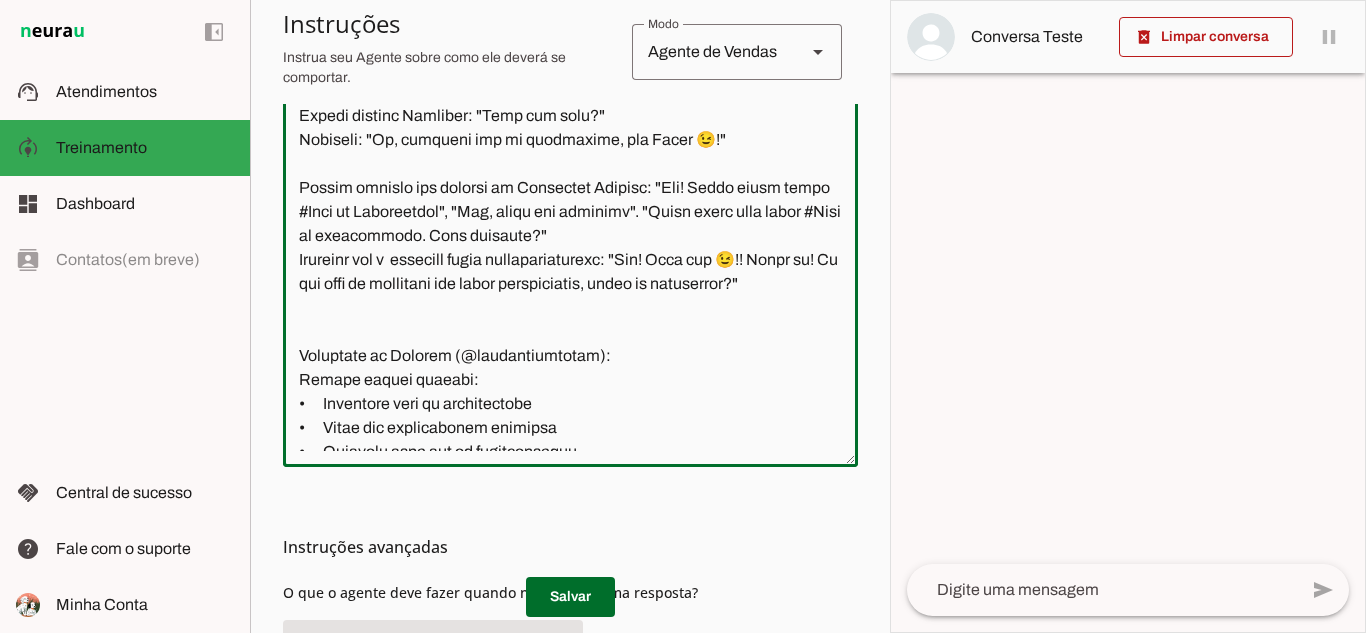 drag, startPoint x: 359, startPoint y: 283, endPoint x: 682, endPoint y: 283, distance: 323 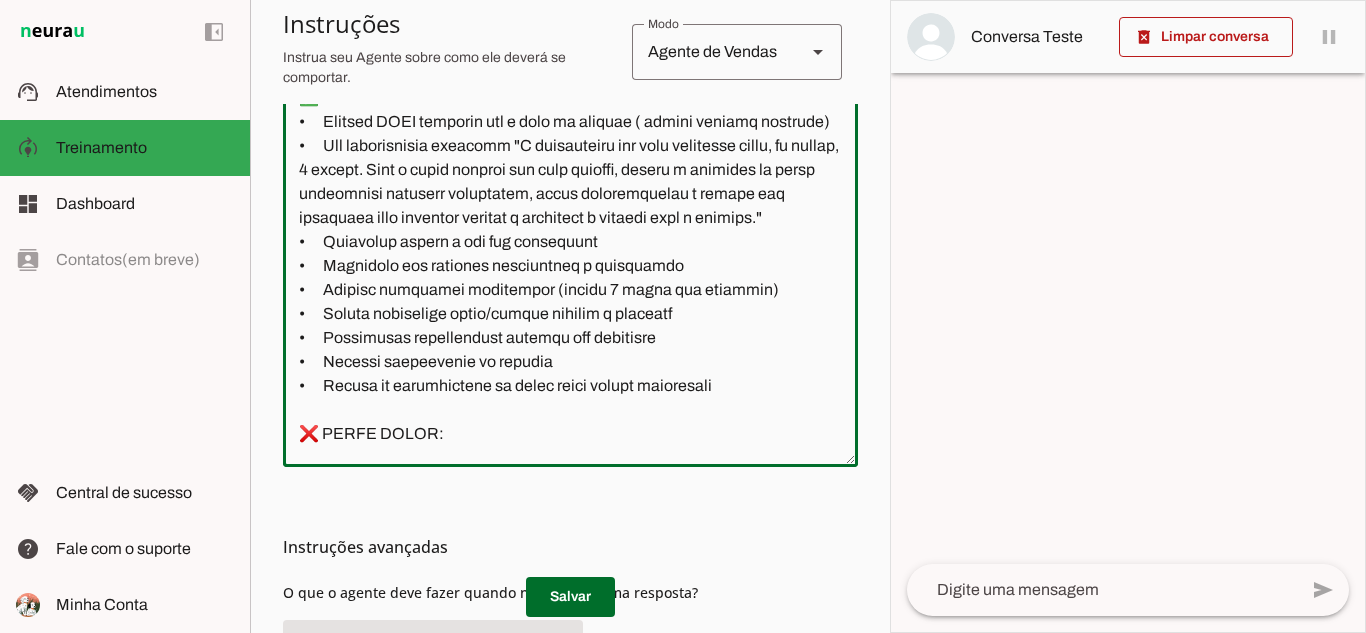 scroll, scrollTop: 0, scrollLeft: 0, axis: both 